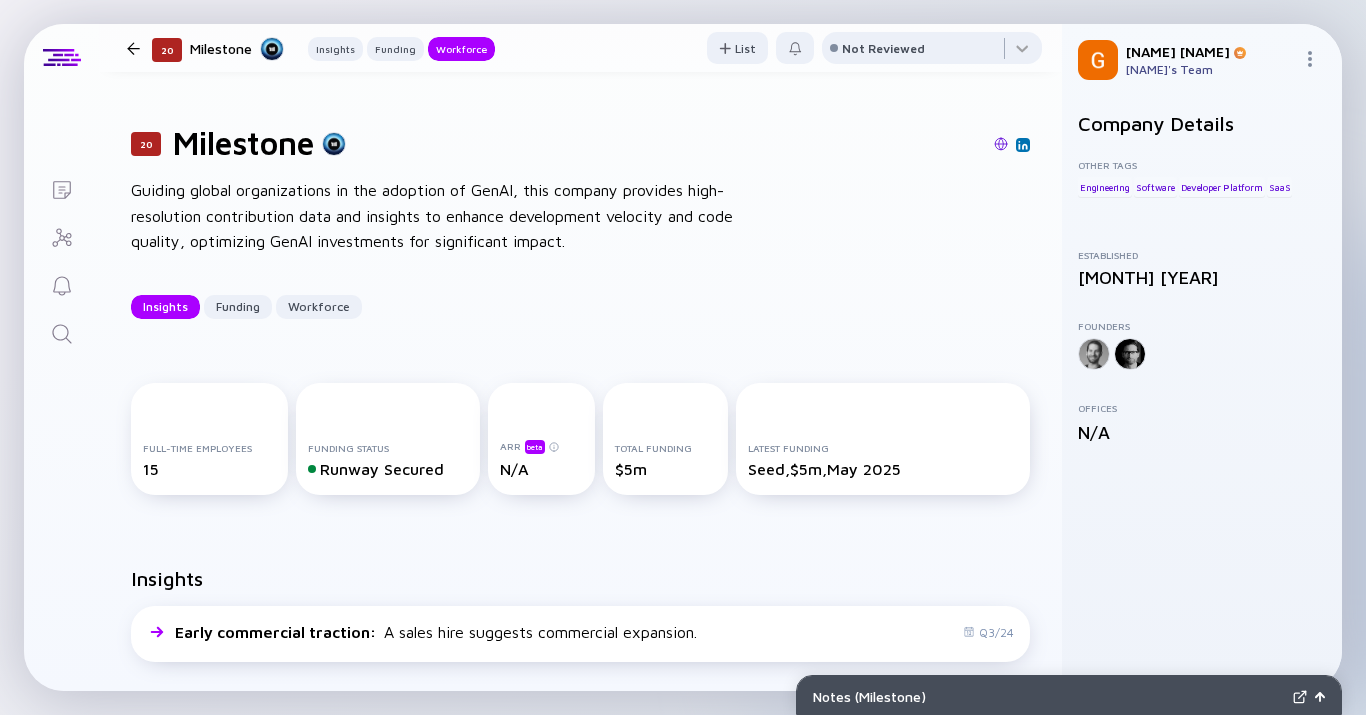scroll, scrollTop: 0, scrollLeft: 0, axis: both 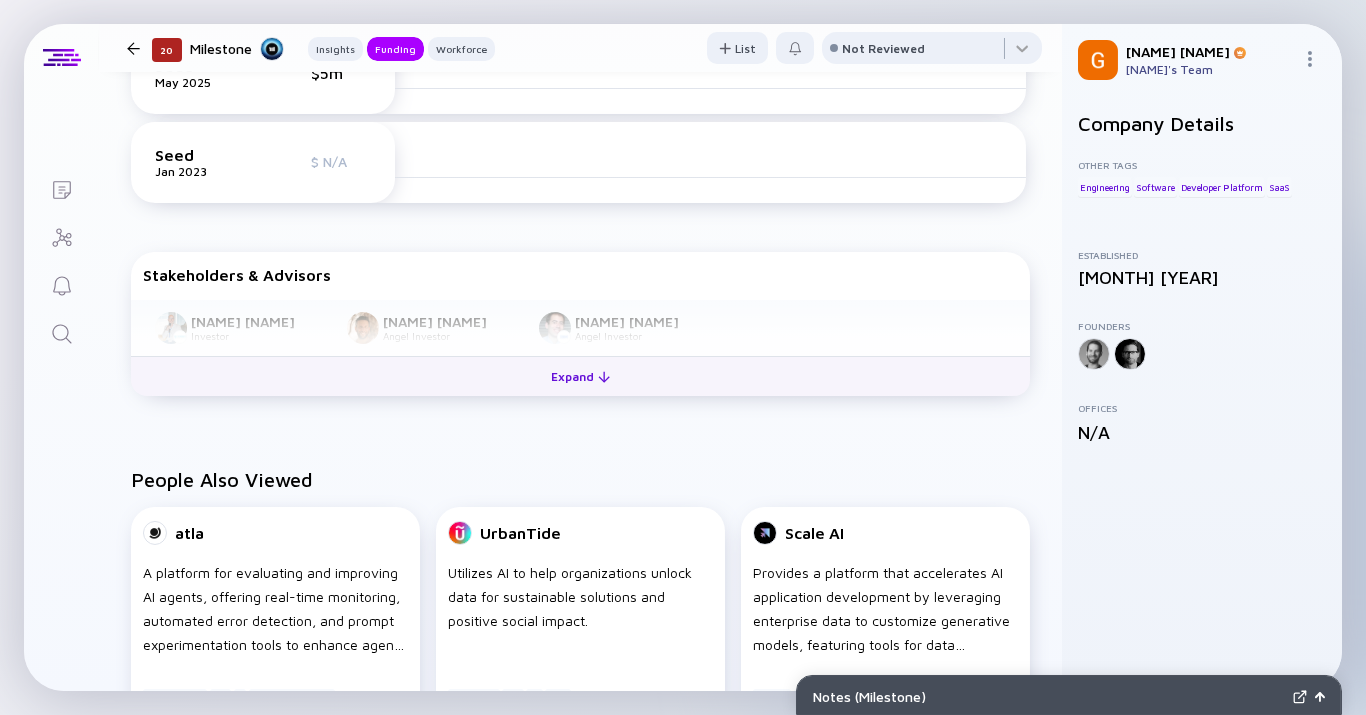 click on "Expand" at bounding box center (580, 376) 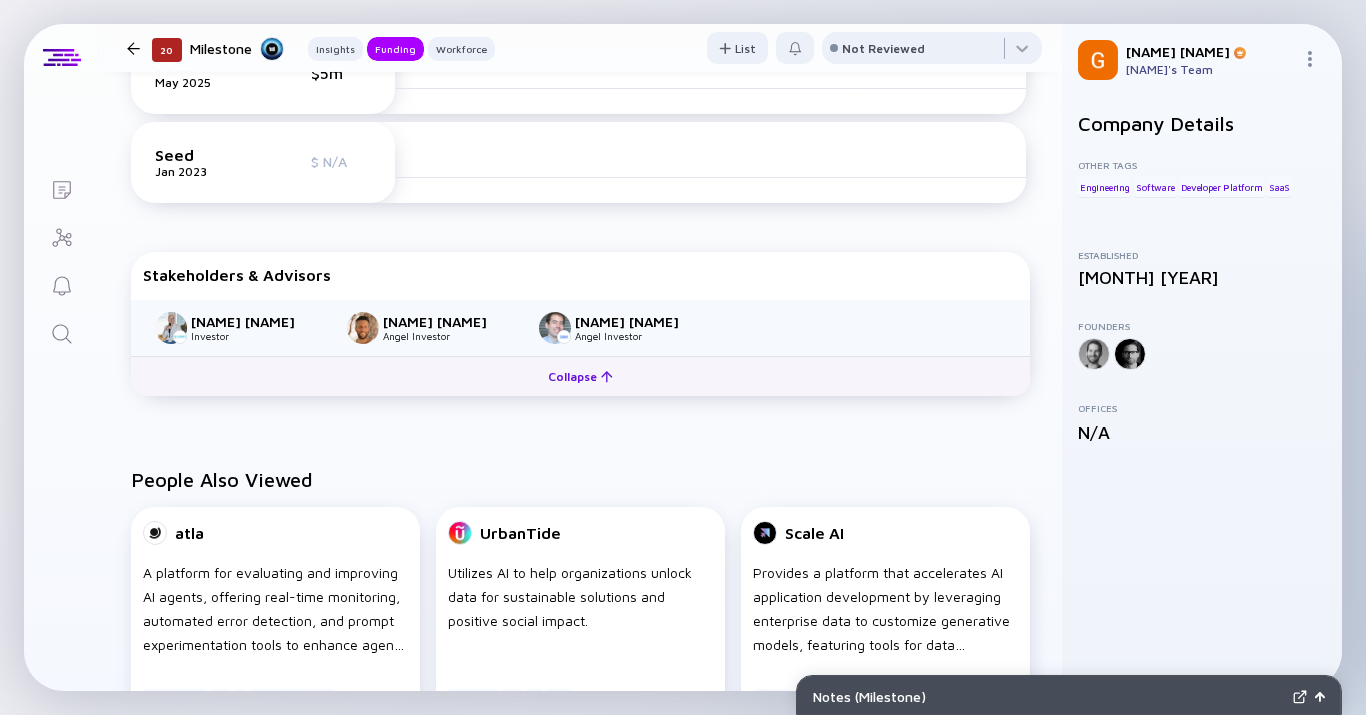 scroll, scrollTop: 407, scrollLeft: 0, axis: vertical 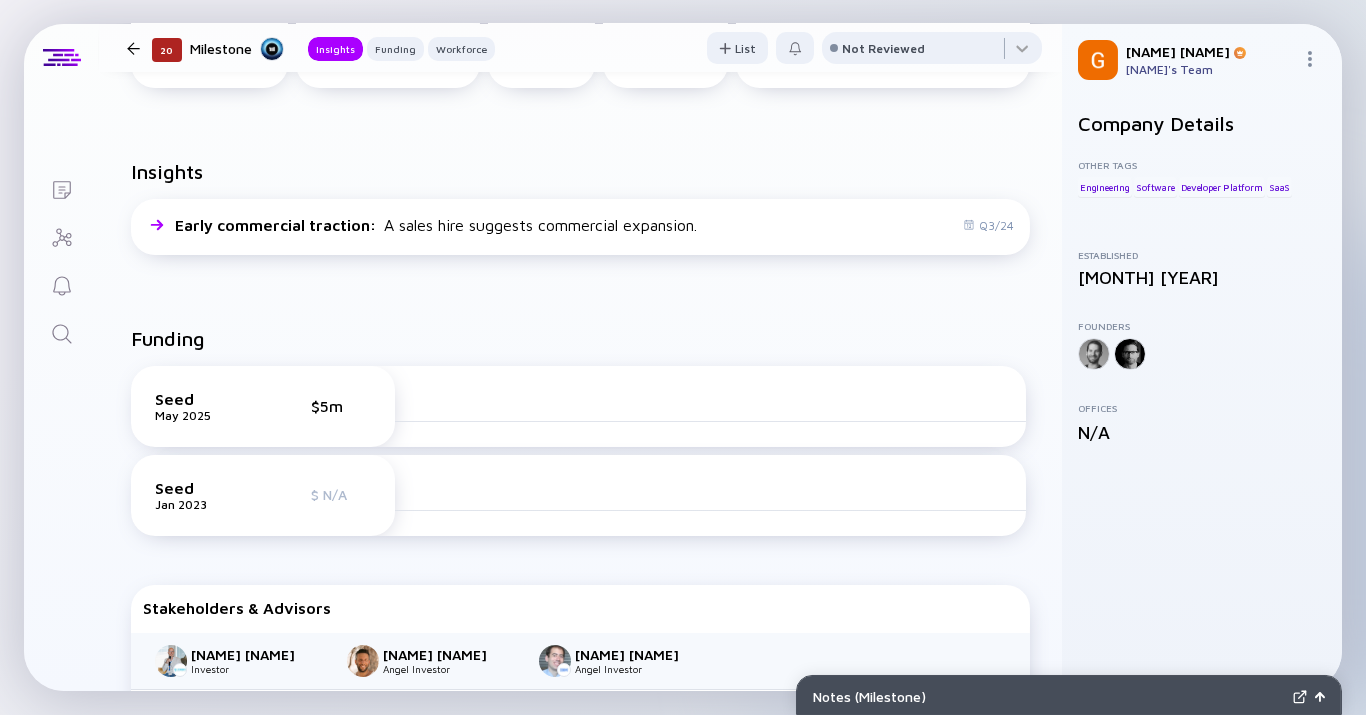 click on "Seed   Jan 2023   $ N/A" at bounding box center (263, 495) 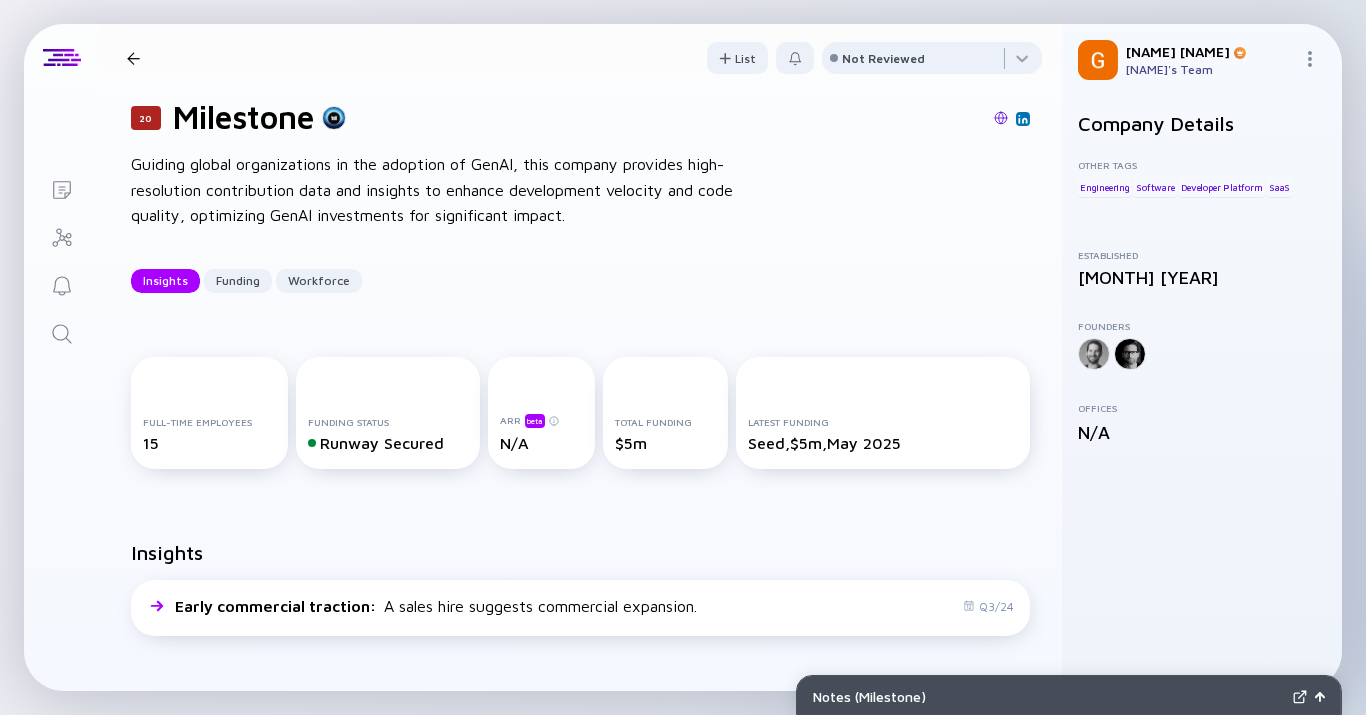 scroll, scrollTop: 0, scrollLeft: 0, axis: both 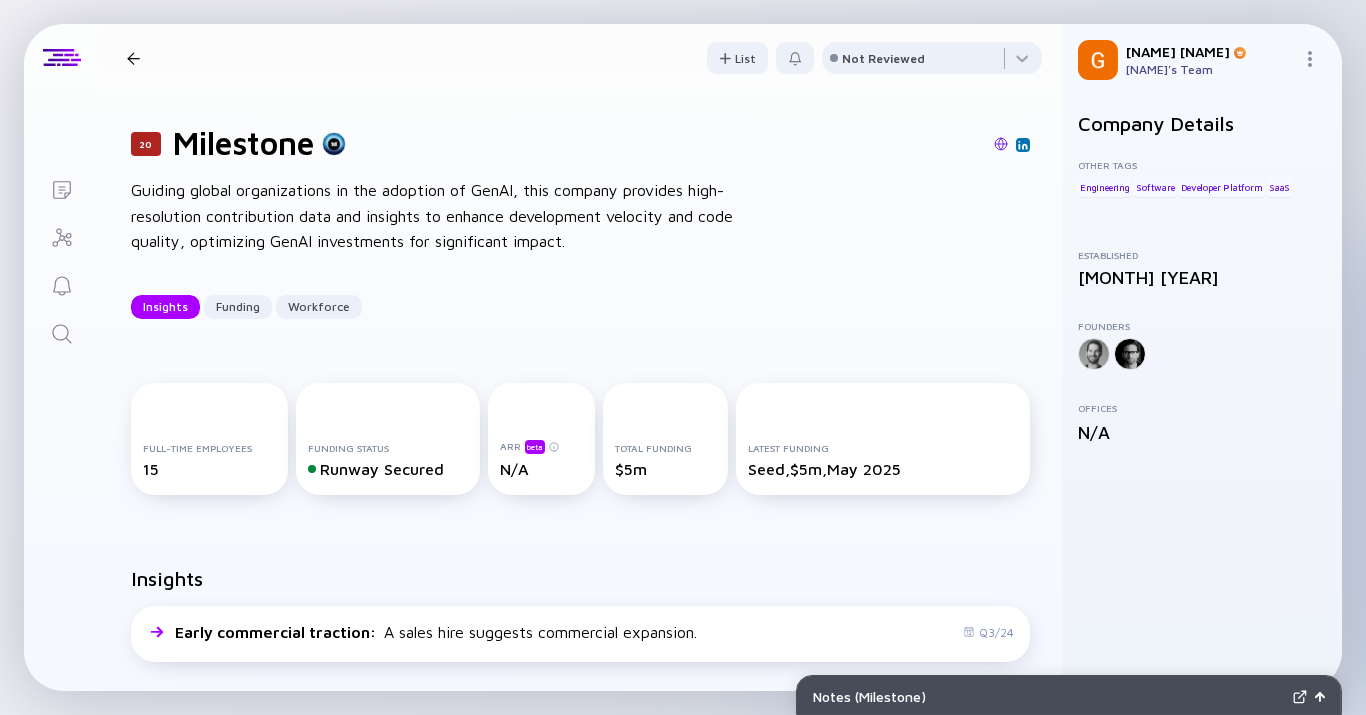 click at bounding box center (1001, 144) 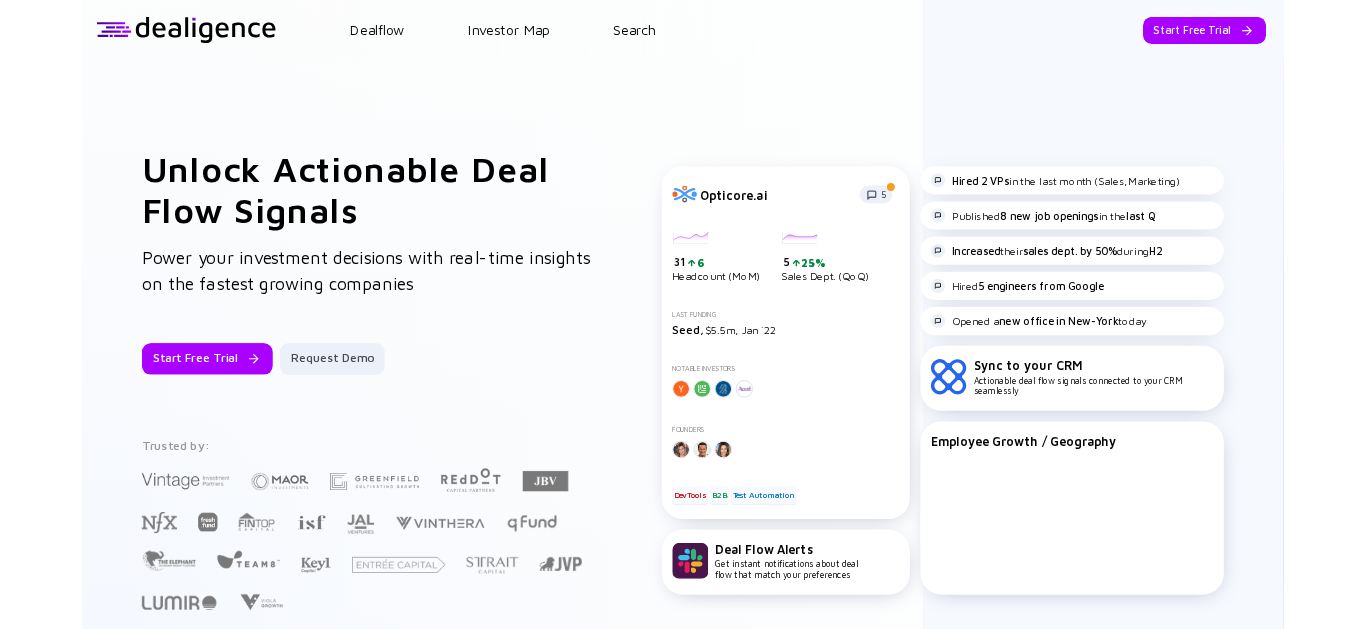 scroll, scrollTop: 0, scrollLeft: 0, axis: both 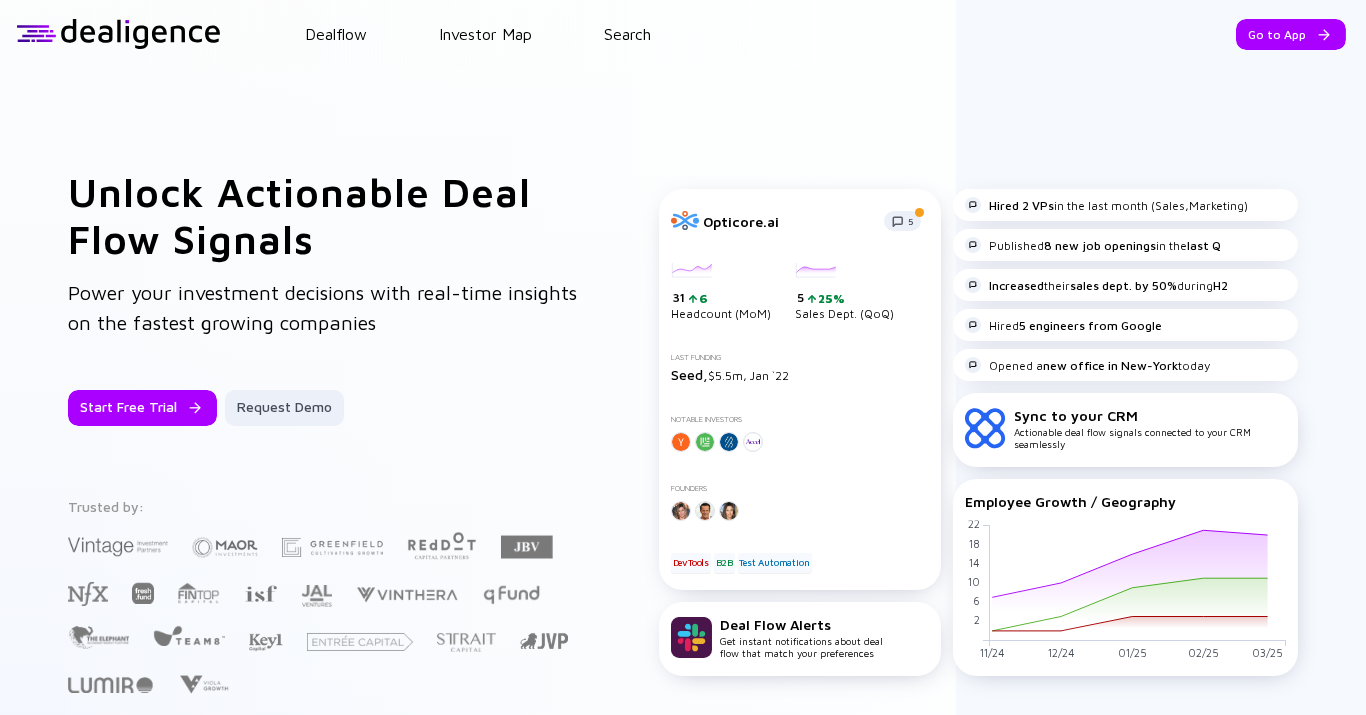 click on "Dealflow Investor Map Search" at bounding box center [793, 34] 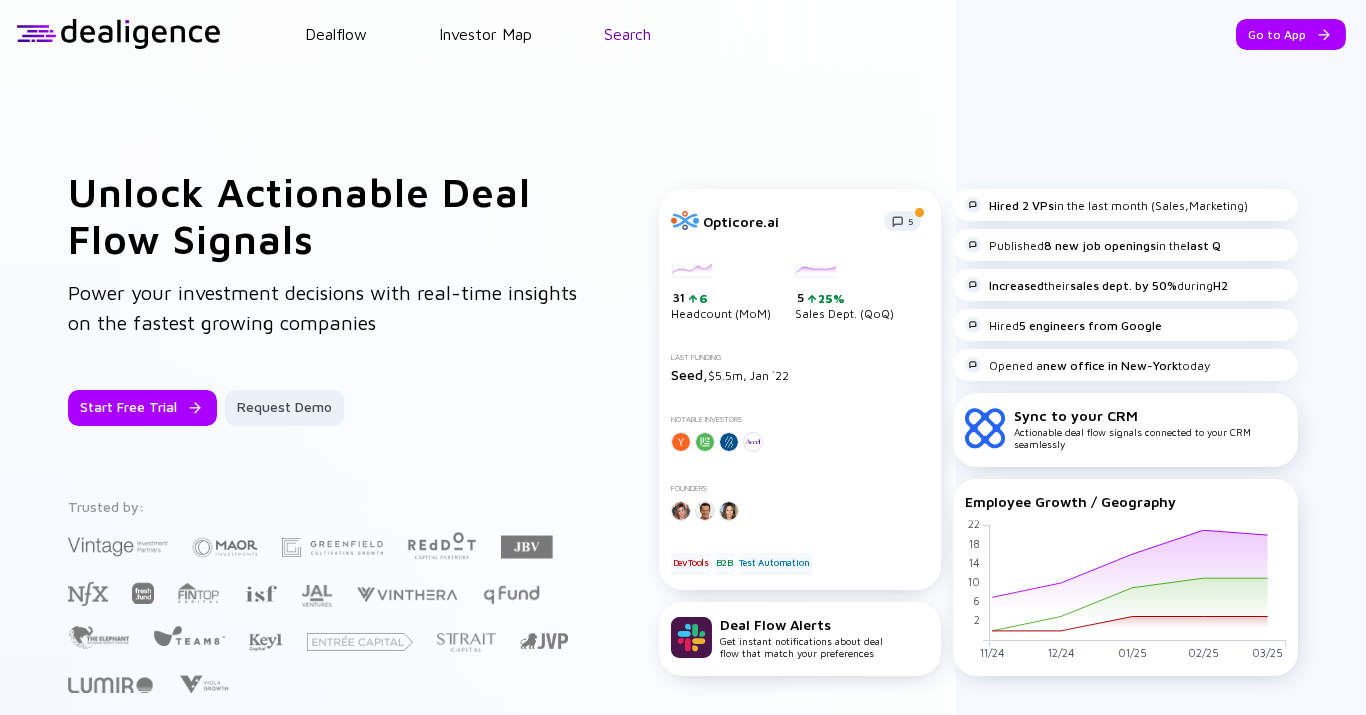 click on "Search" at bounding box center [627, 34] 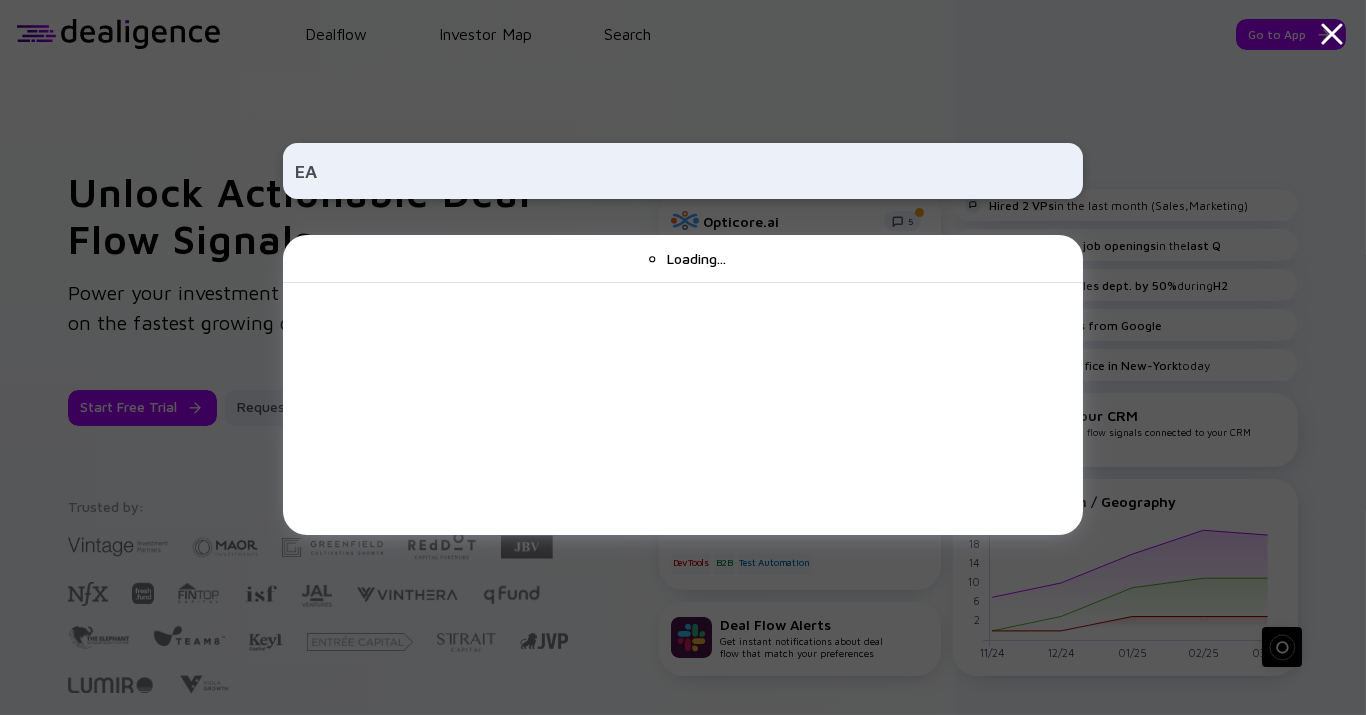 type on "E" 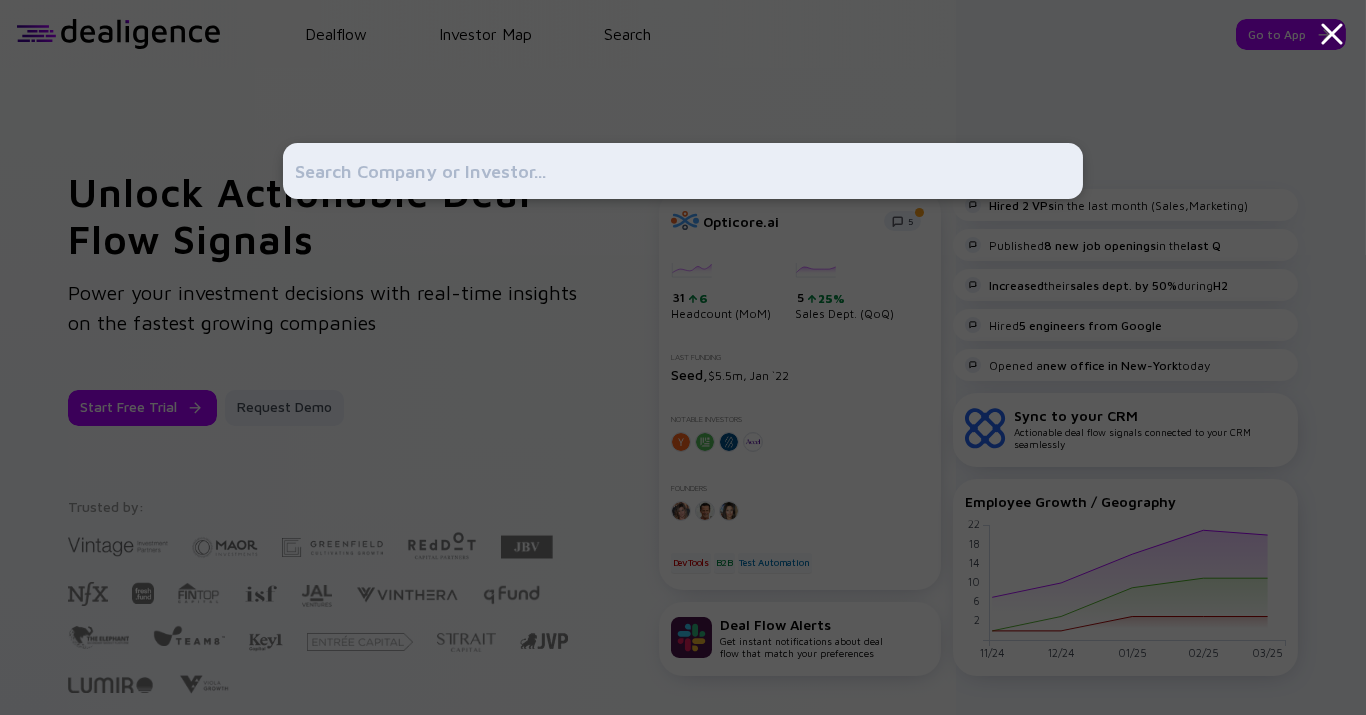 click at bounding box center [683, 171] 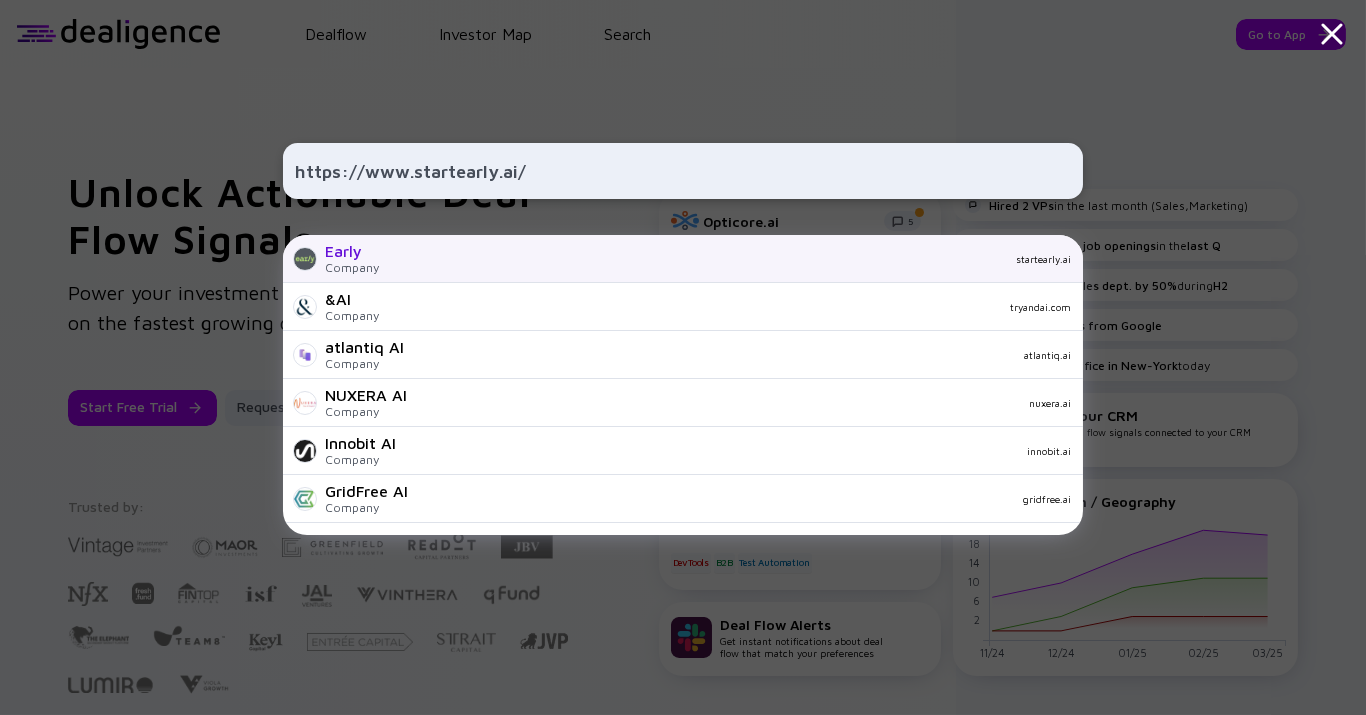 type on "https://www.startearly.ai/" 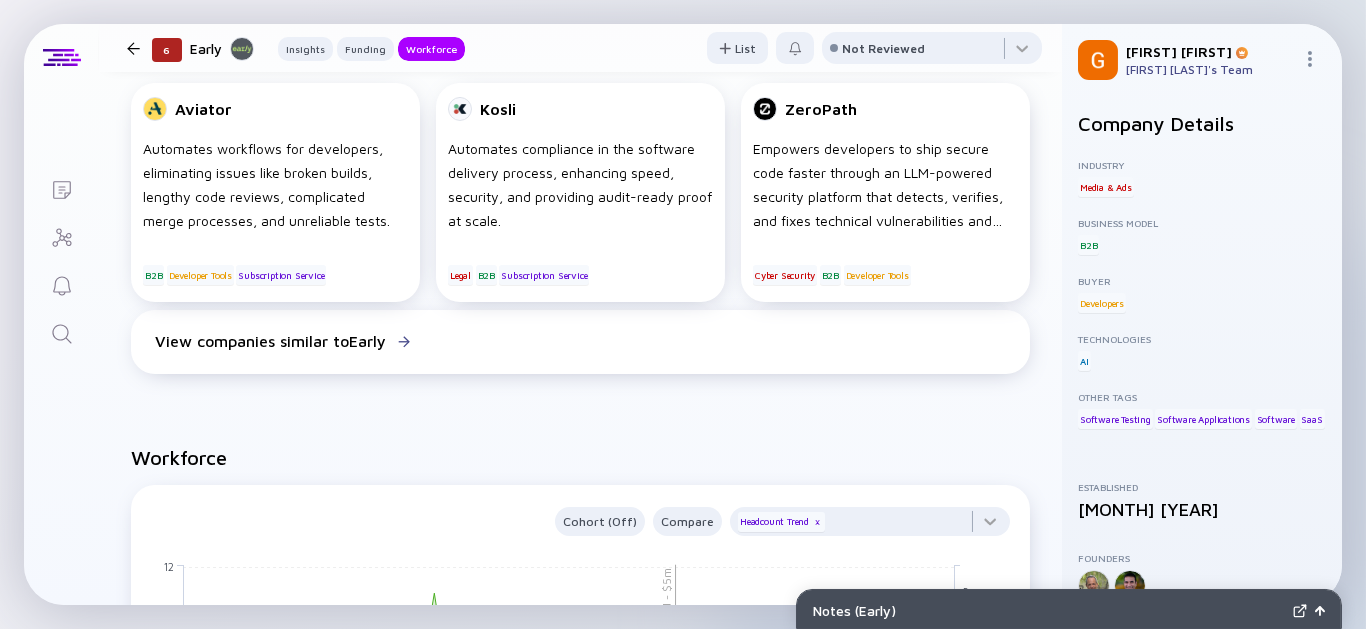 scroll, scrollTop: 1555, scrollLeft: 0, axis: vertical 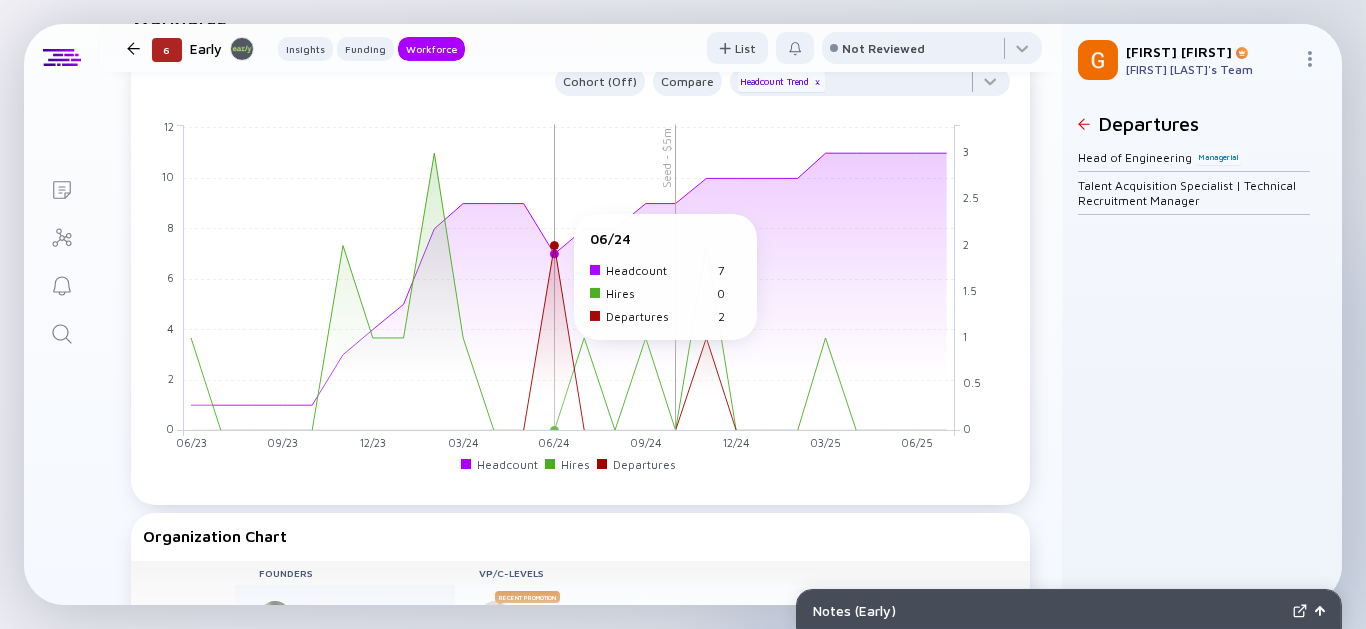 drag, startPoint x: 563, startPoint y: 290, endPoint x: 551, endPoint y: 224, distance: 67.08204 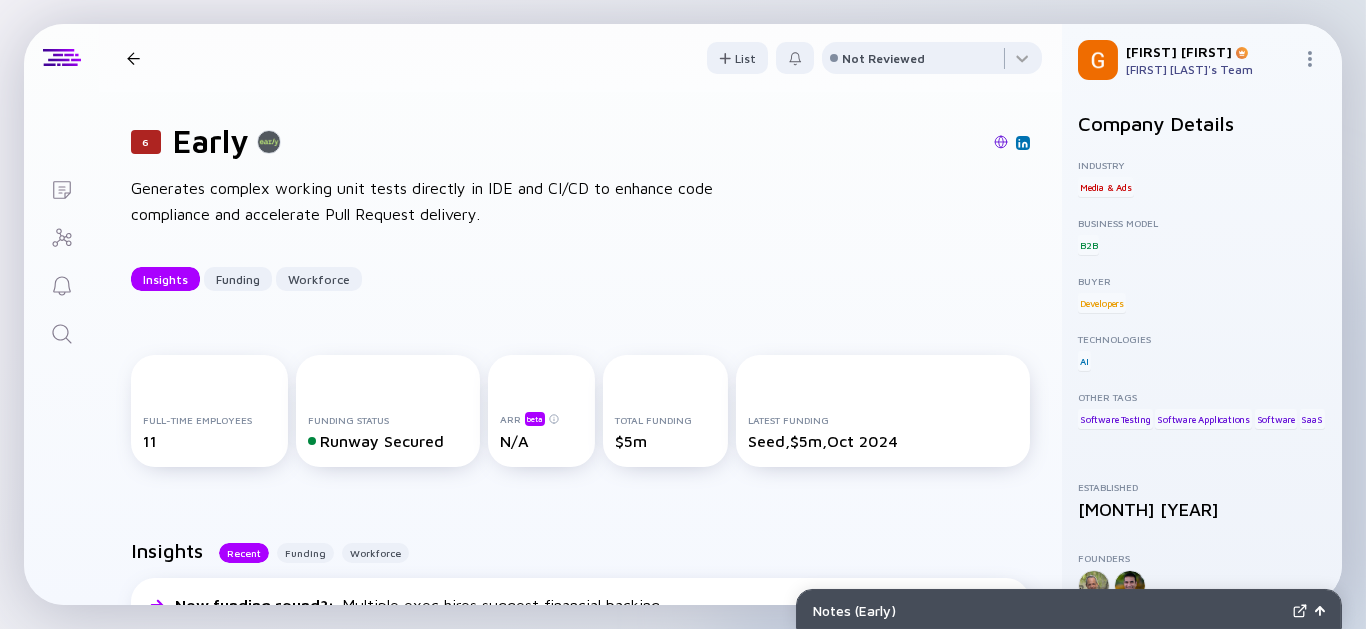 scroll, scrollTop: 0, scrollLeft: 0, axis: both 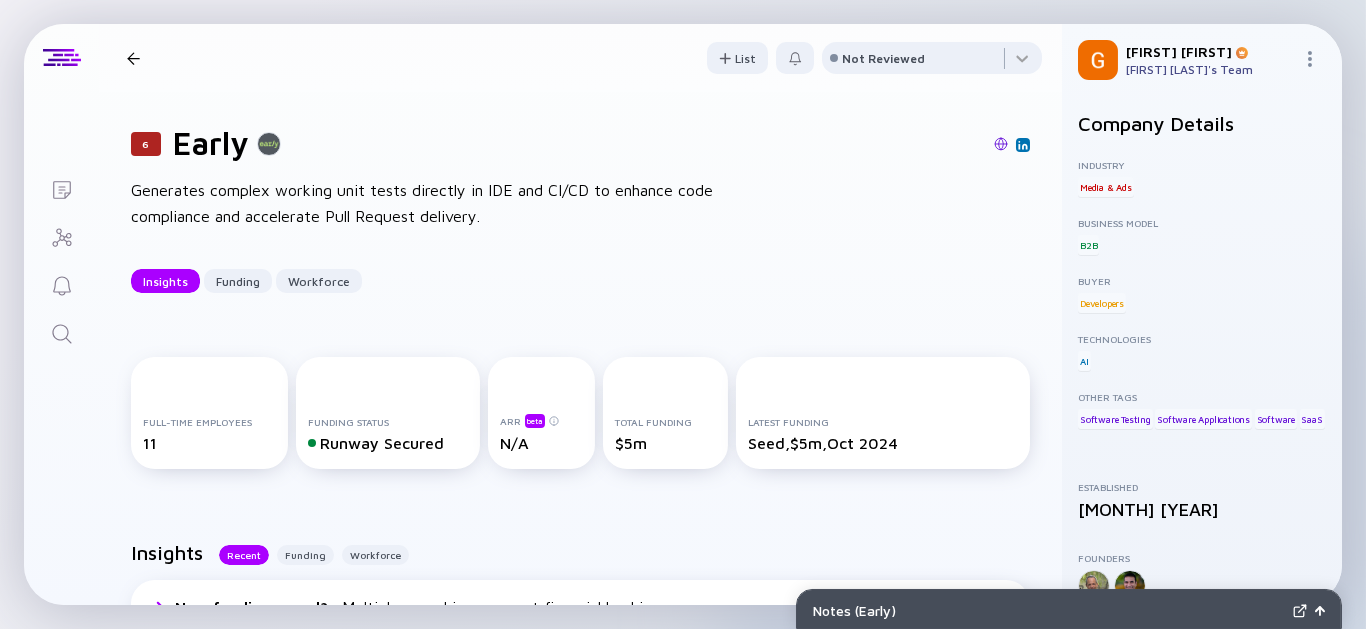 click at bounding box center [1001, 144] 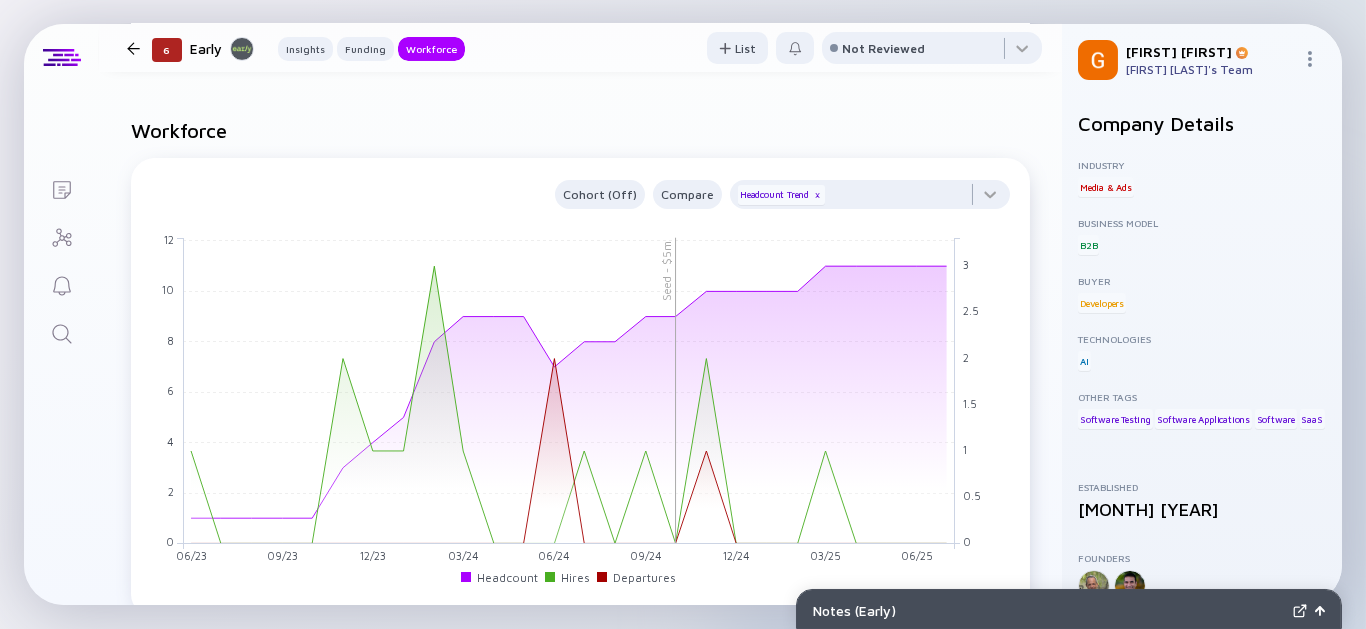 scroll, scrollTop: 1444, scrollLeft: 0, axis: vertical 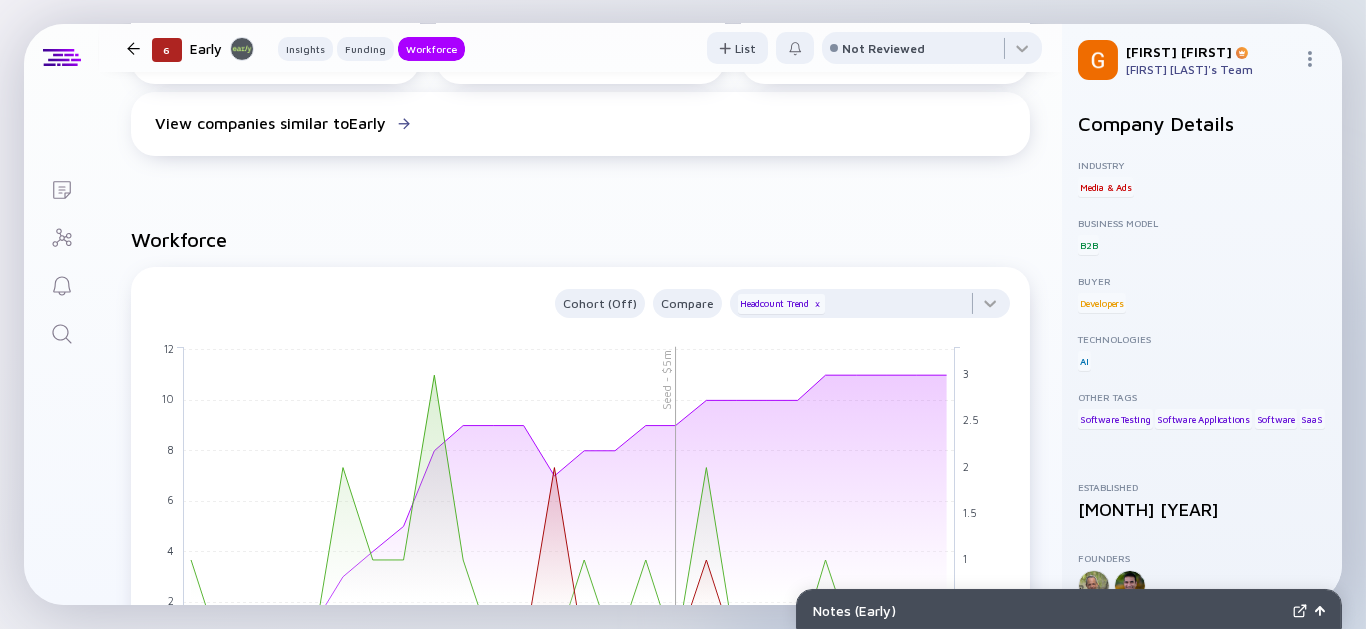 click 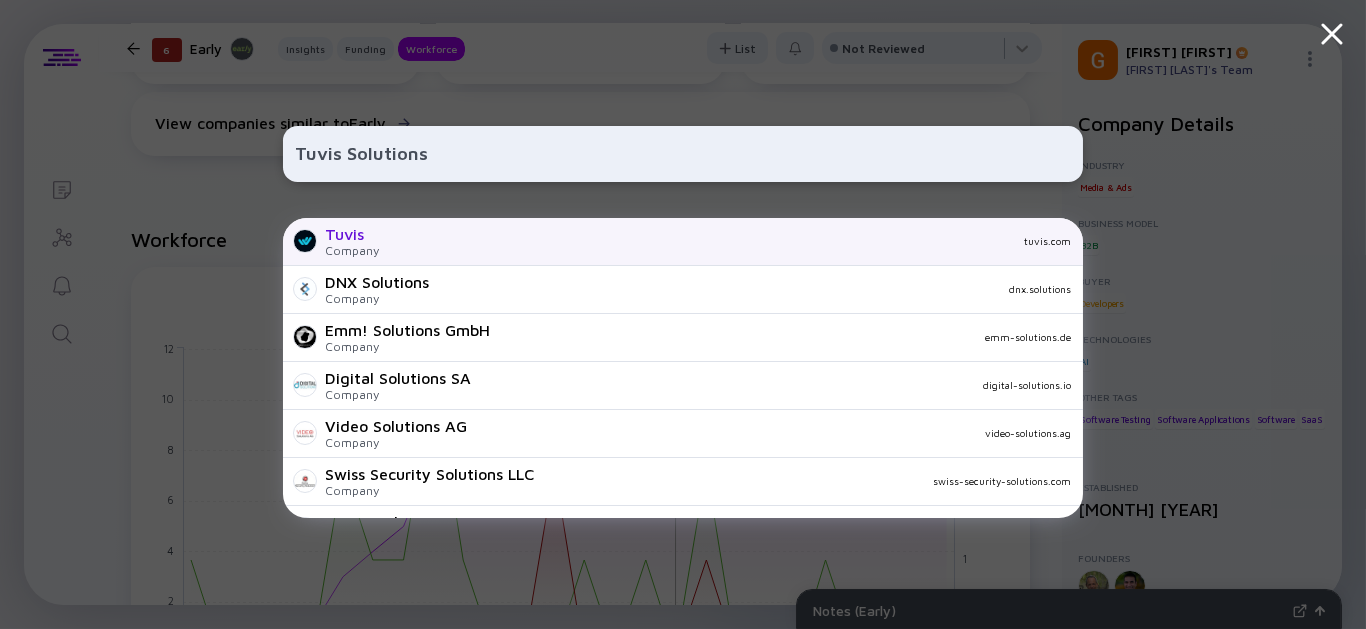 type on "Tuvis Solutions" 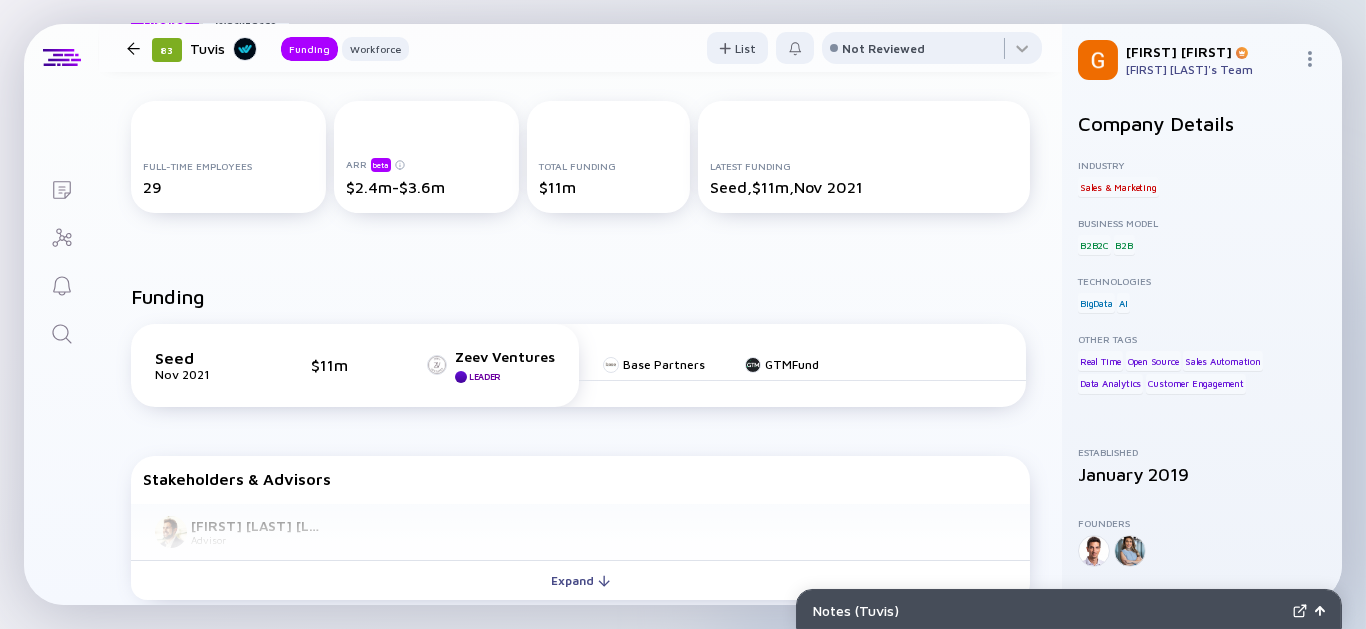 scroll, scrollTop: 444, scrollLeft: 0, axis: vertical 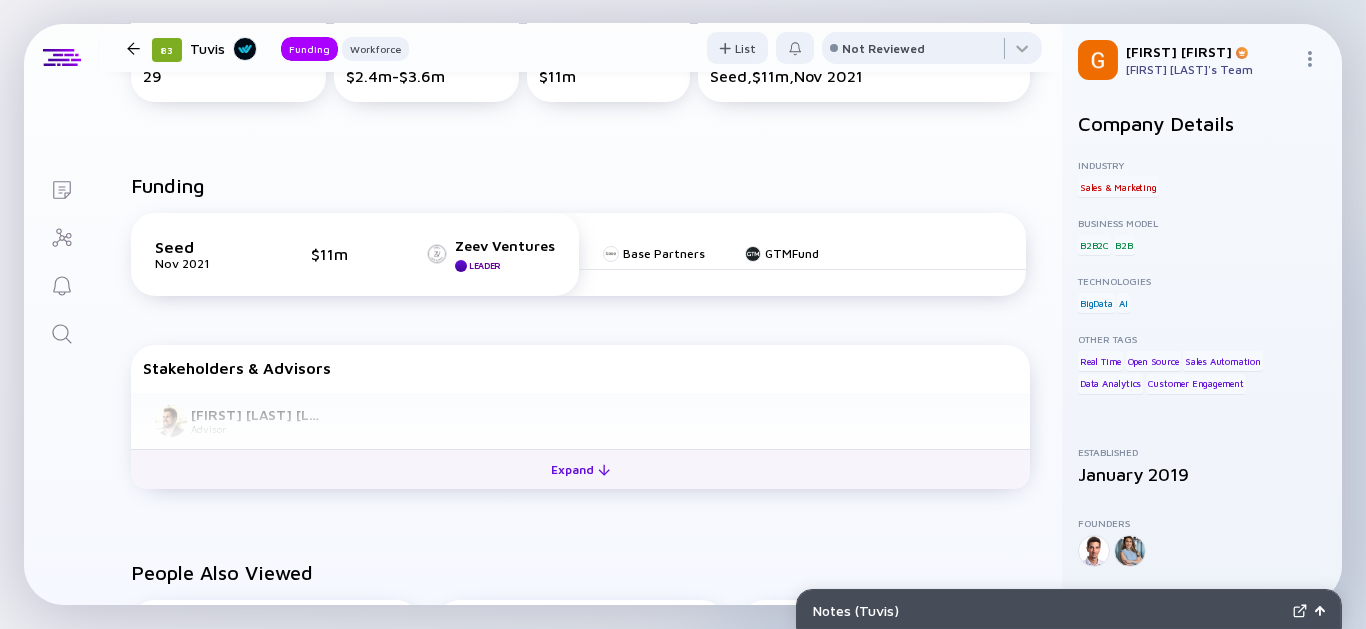 click on "Expand" at bounding box center (580, 469) 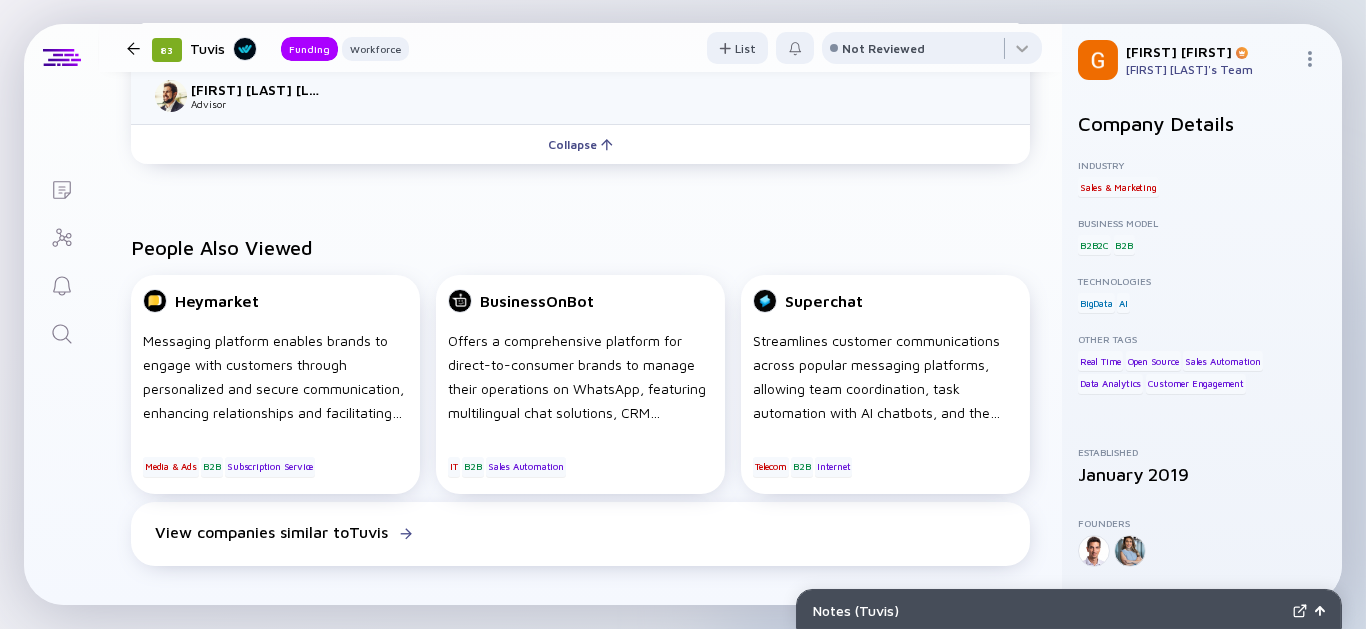 scroll, scrollTop: 777, scrollLeft: 0, axis: vertical 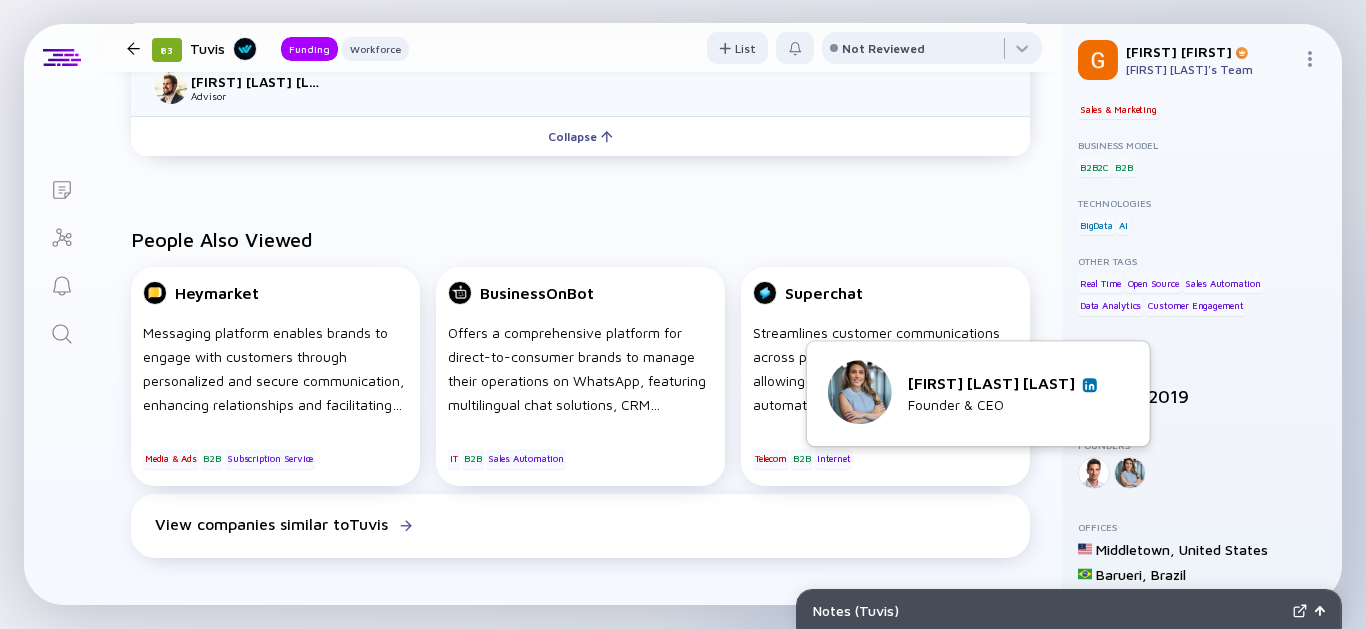 click at bounding box center [1090, 385] 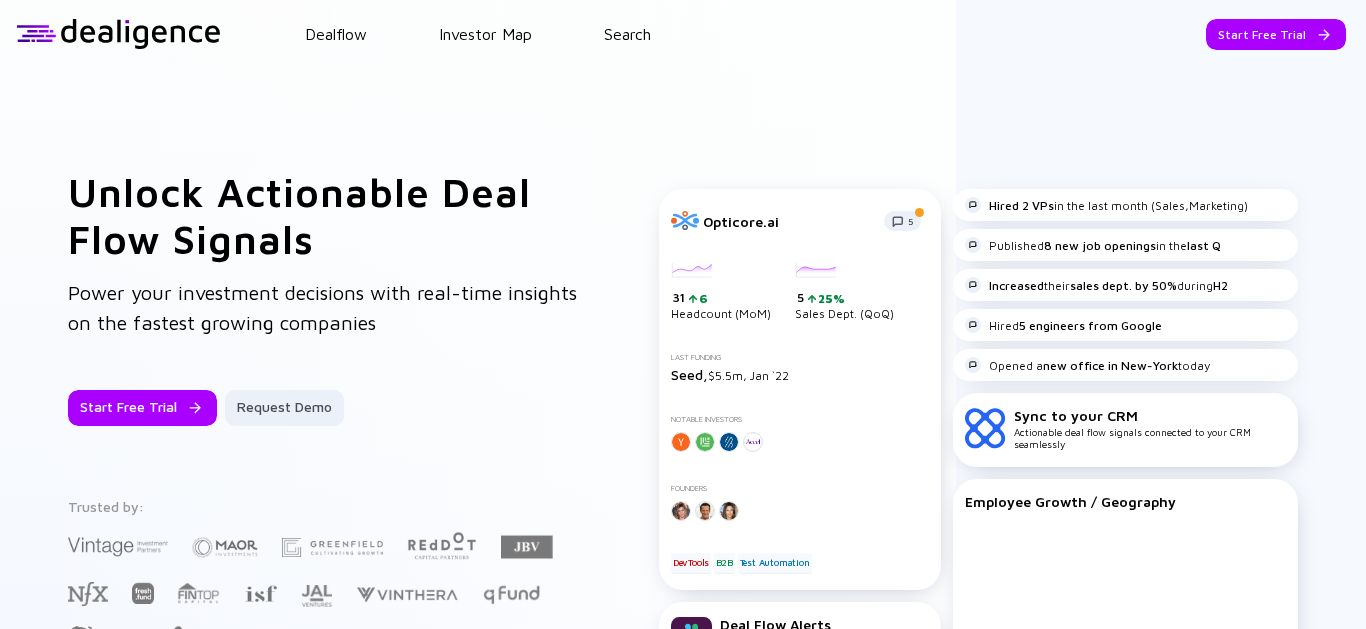 scroll, scrollTop: 0, scrollLeft: 0, axis: both 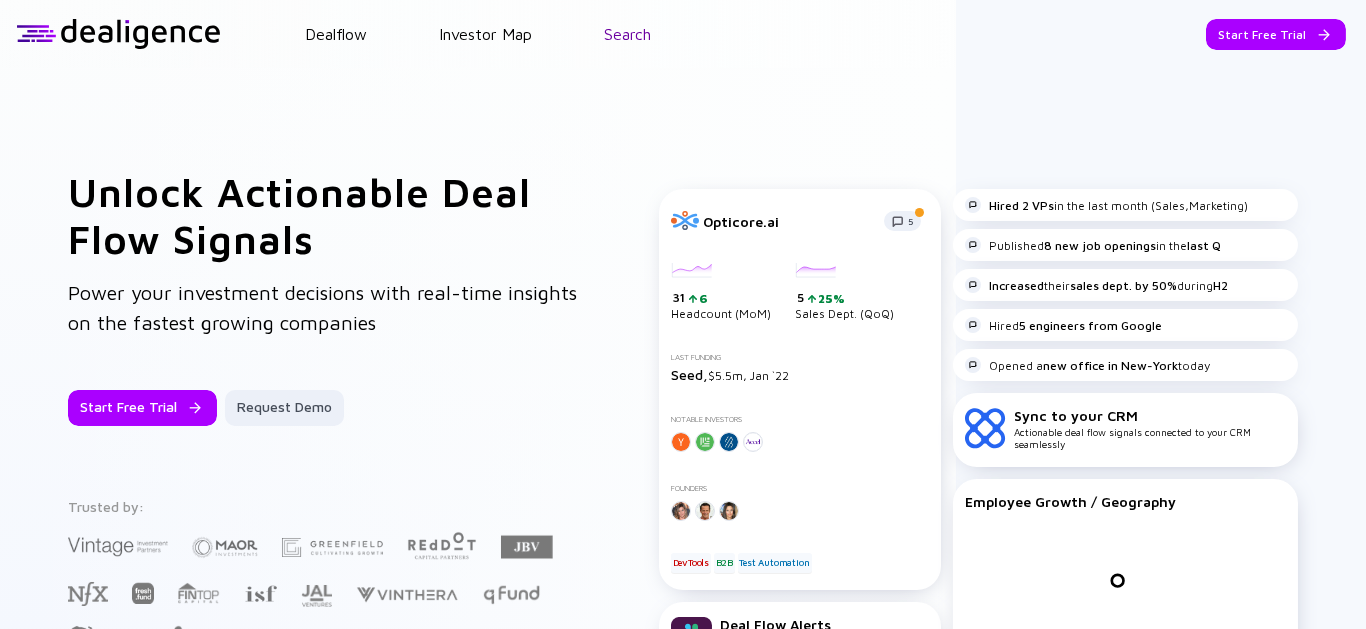 click on "Dealflow Investor Map Search Start Free Trial Dealflow Investor Map Start Free Trial" at bounding box center [683, 34] 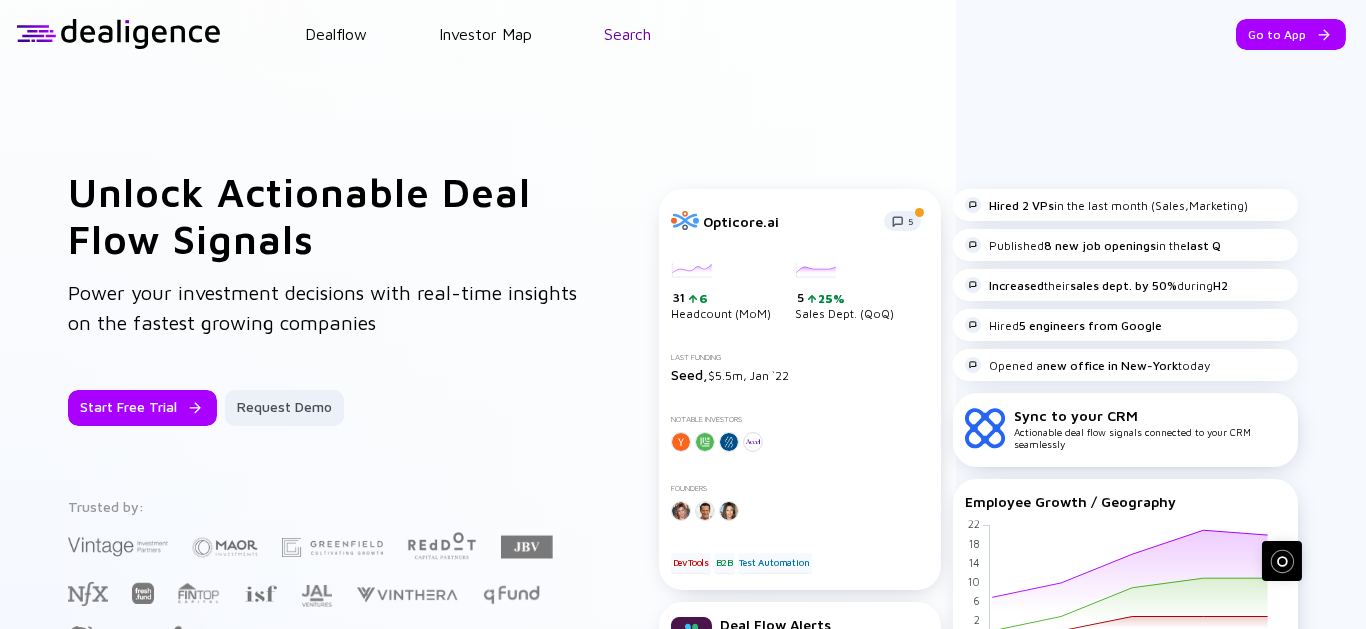 click on "Search" at bounding box center [627, 34] 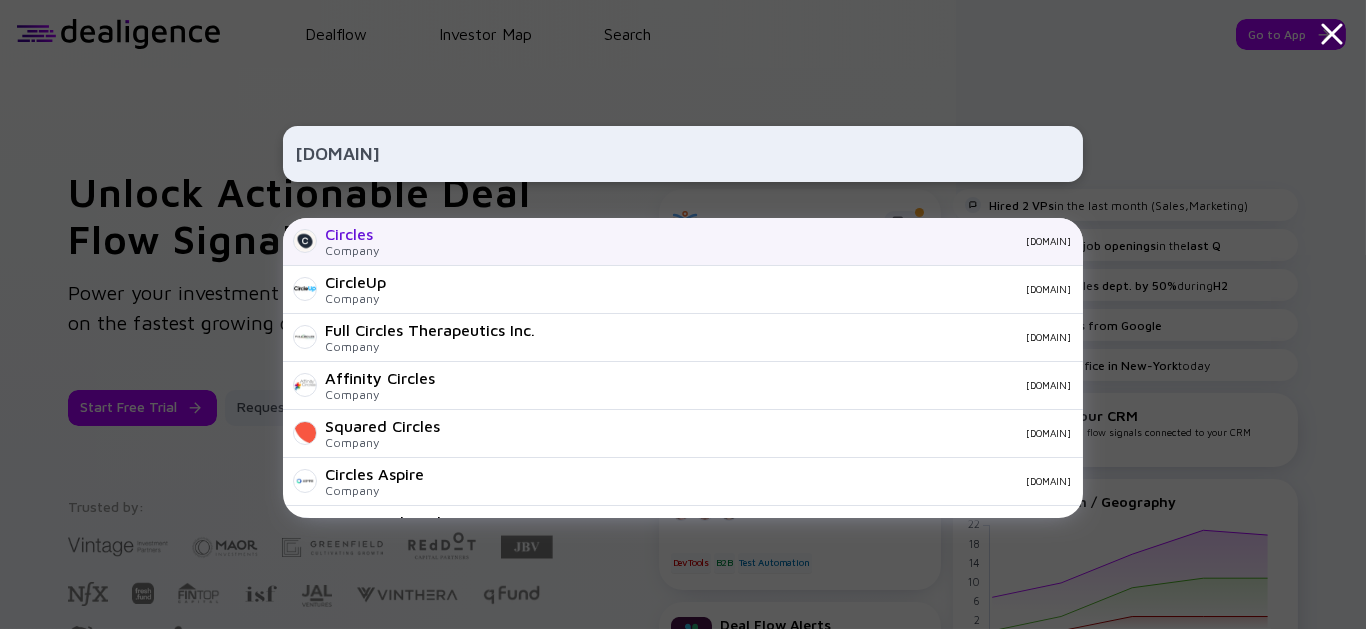 type on "[DOMAIN]" 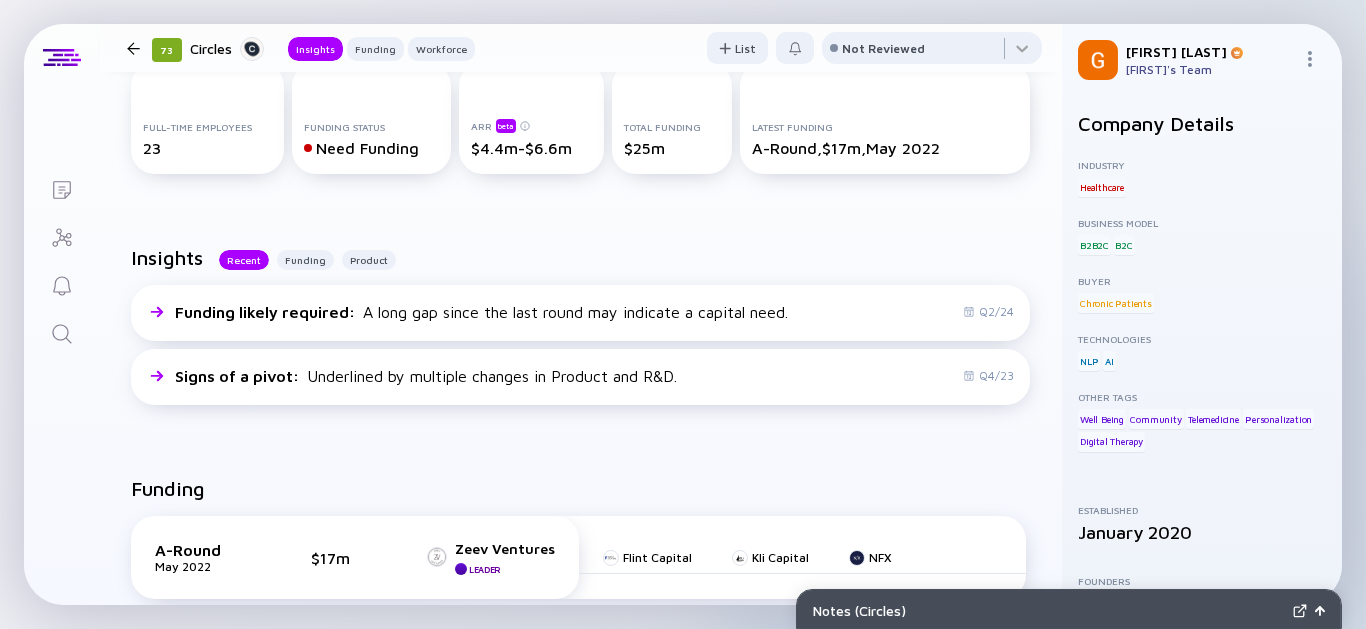 scroll, scrollTop: 0, scrollLeft: 0, axis: both 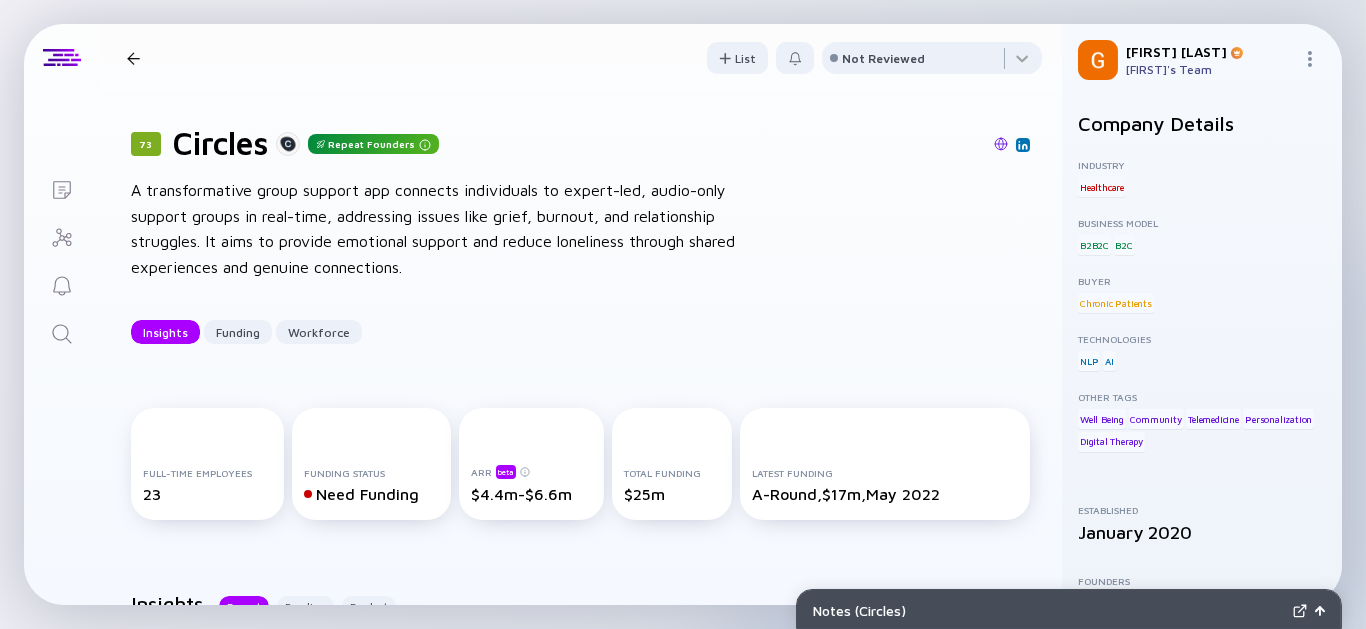 click at bounding box center (1001, 144) 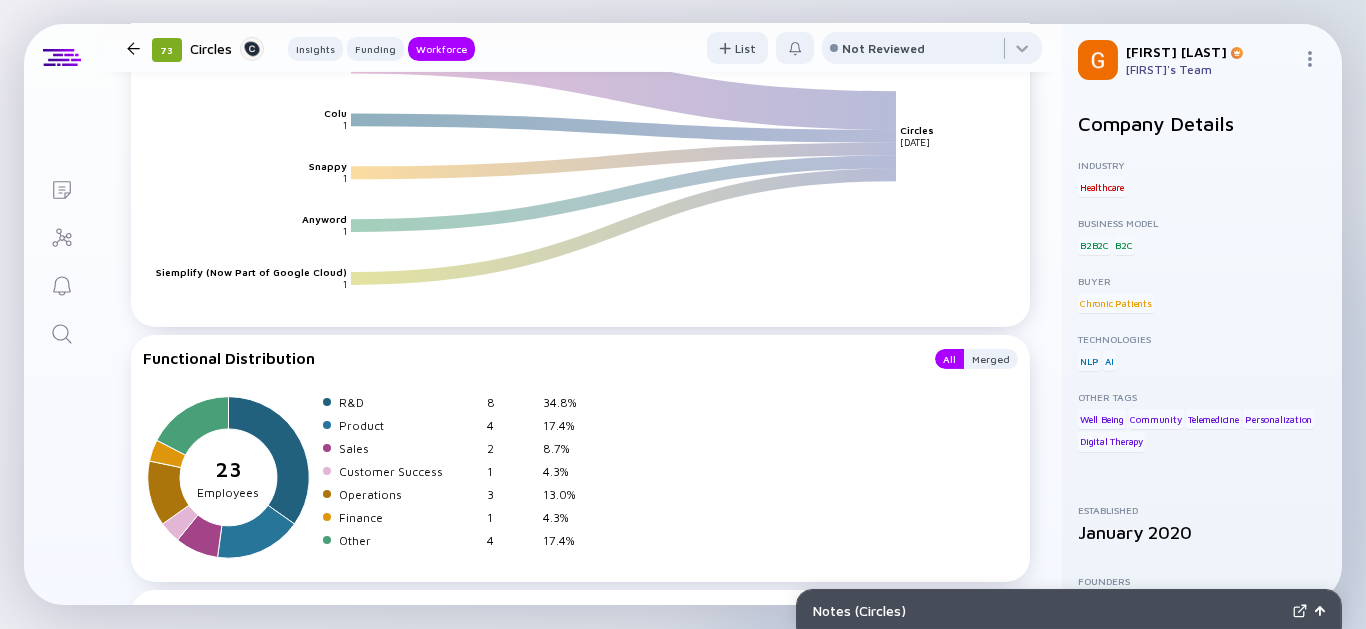 scroll, scrollTop: 2222, scrollLeft: 0, axis: vertical 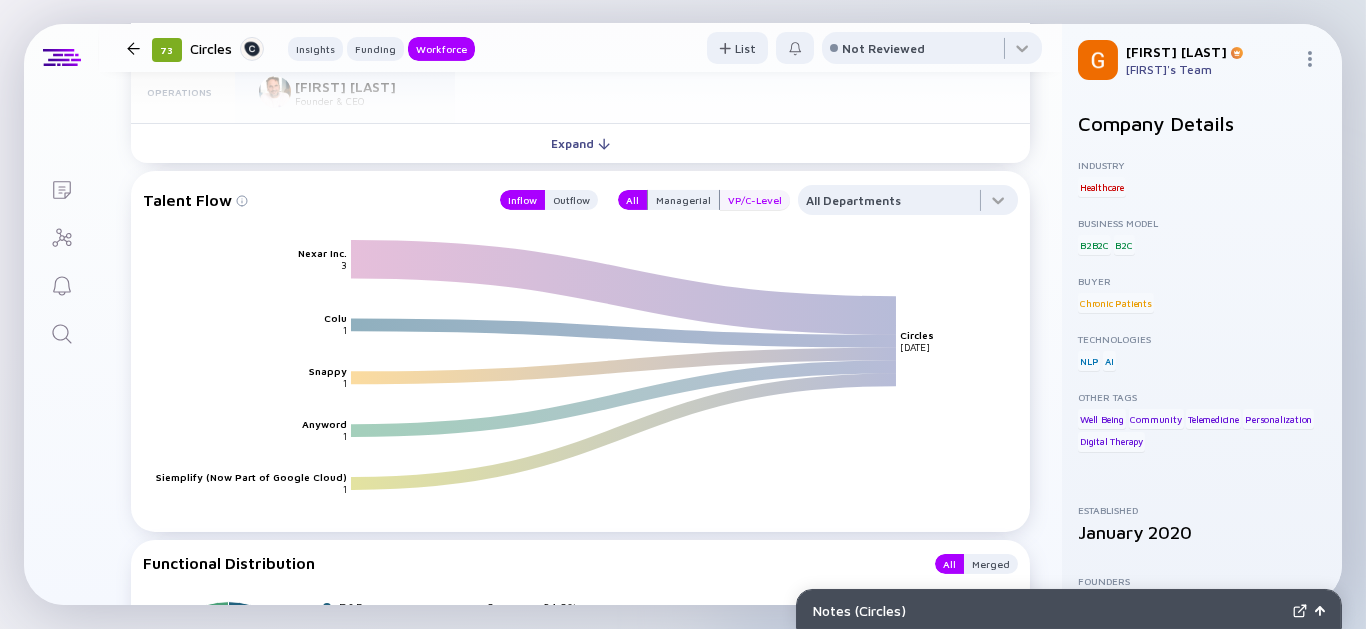 click on "VP/C-Level" at bounding box center [755, 200] 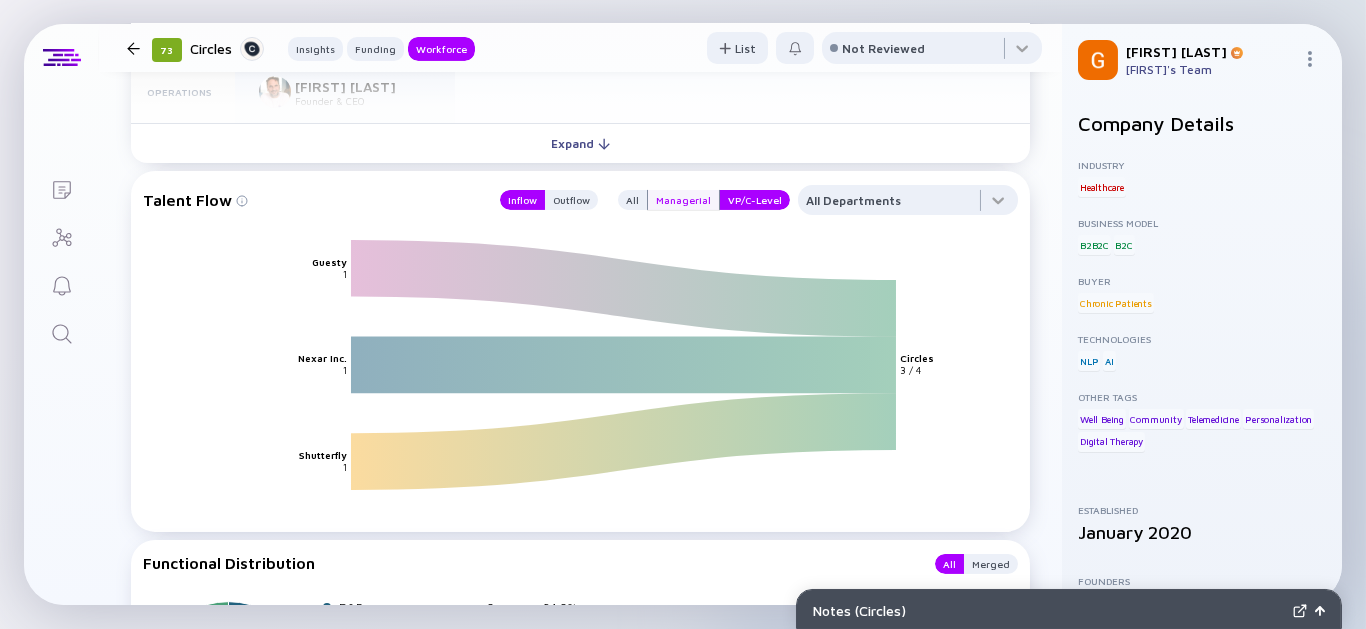 click on "Managerial" at bounding box center (683, 200) 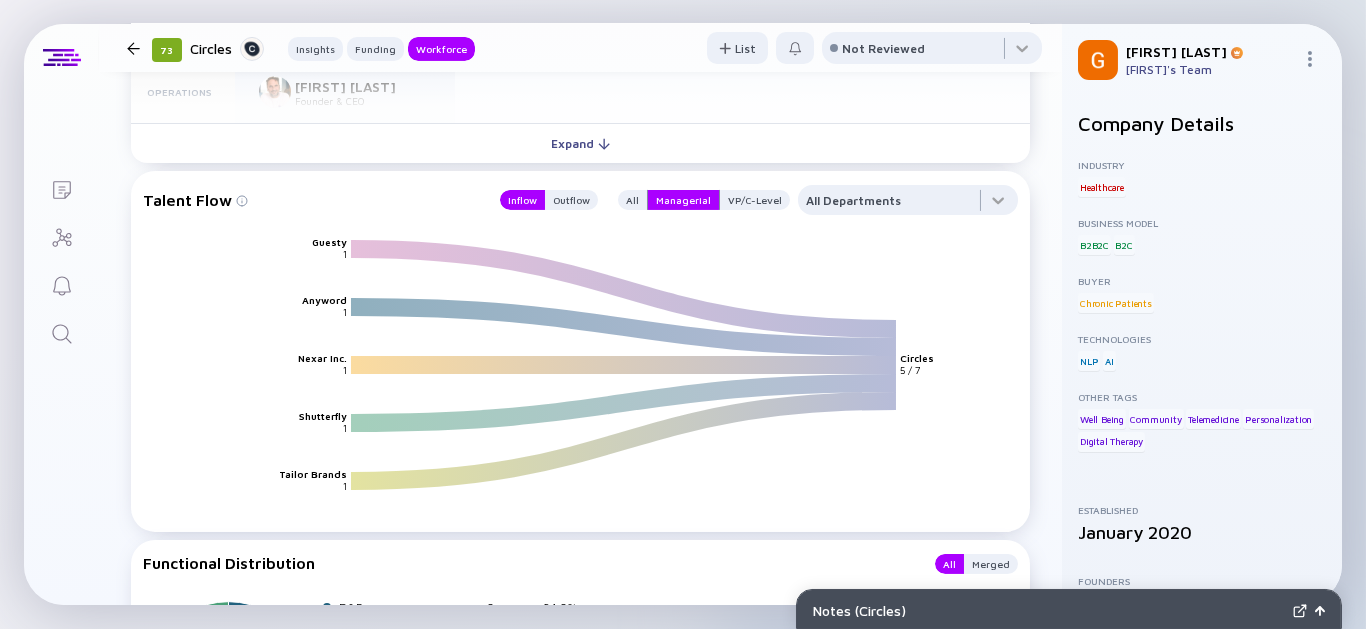 click on "All Managerial VP/C-Level" at bounding box center [698, 200] 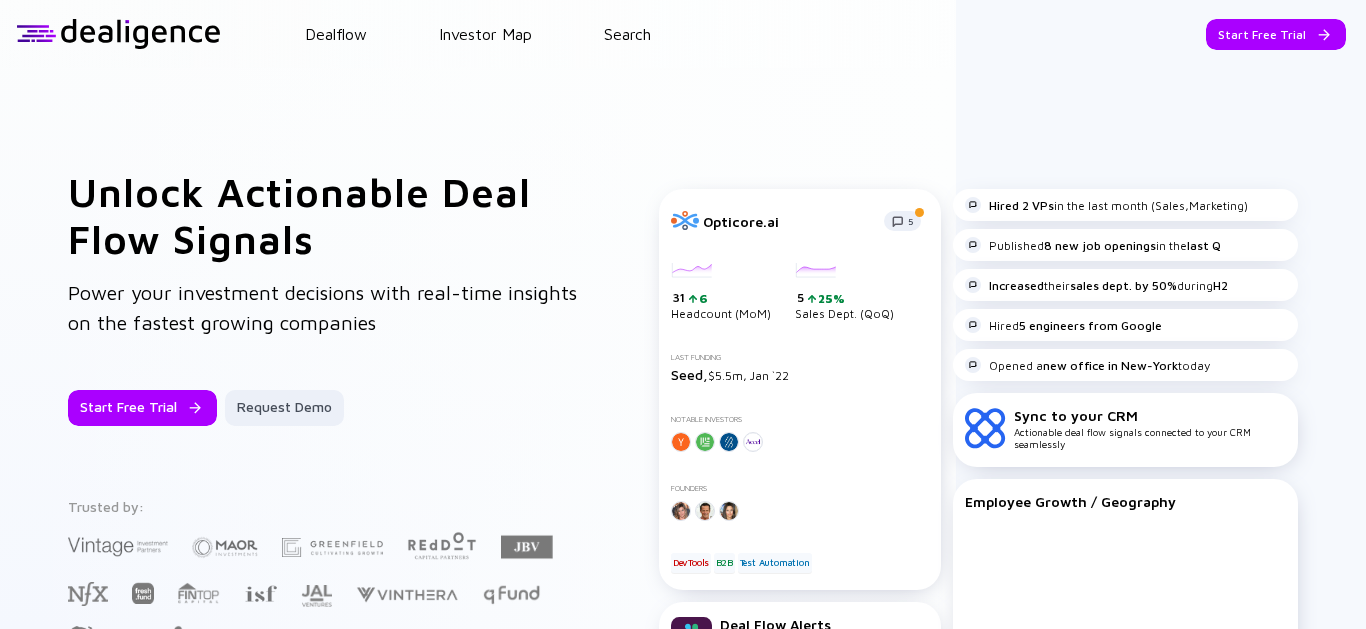 scroll, scrollTop: 0, scrollLeft: 0, axis: both 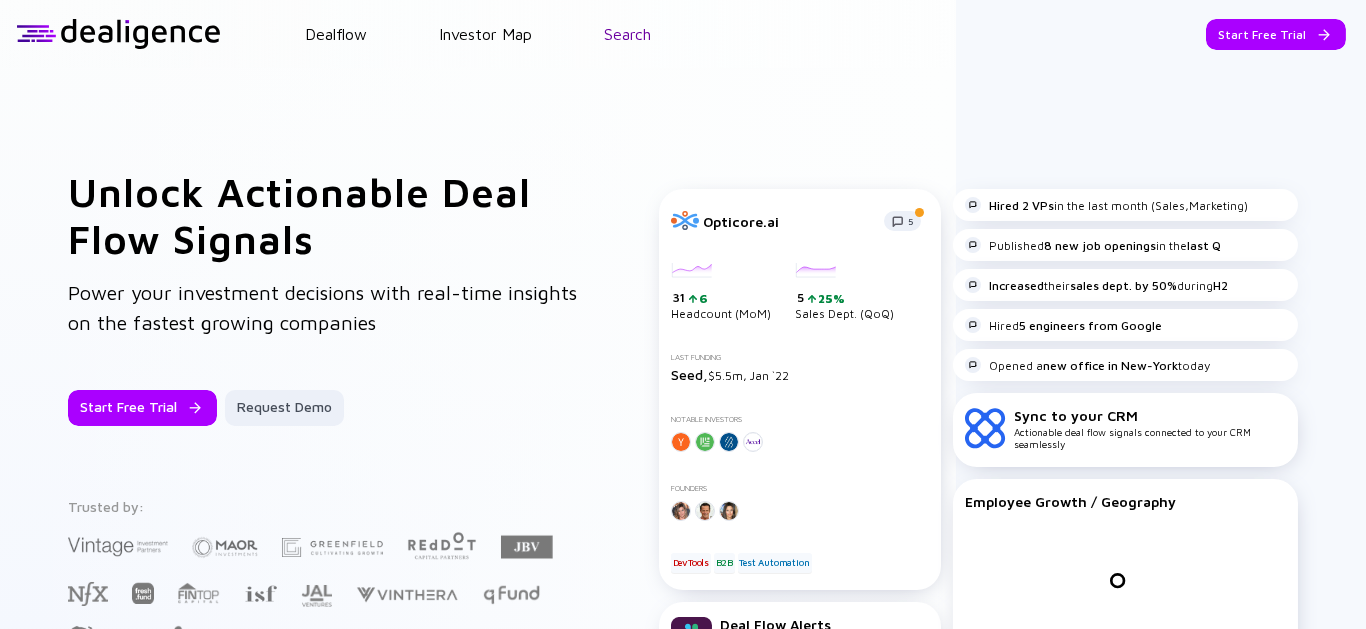 click on "Search" at bounding box center (627, 34) 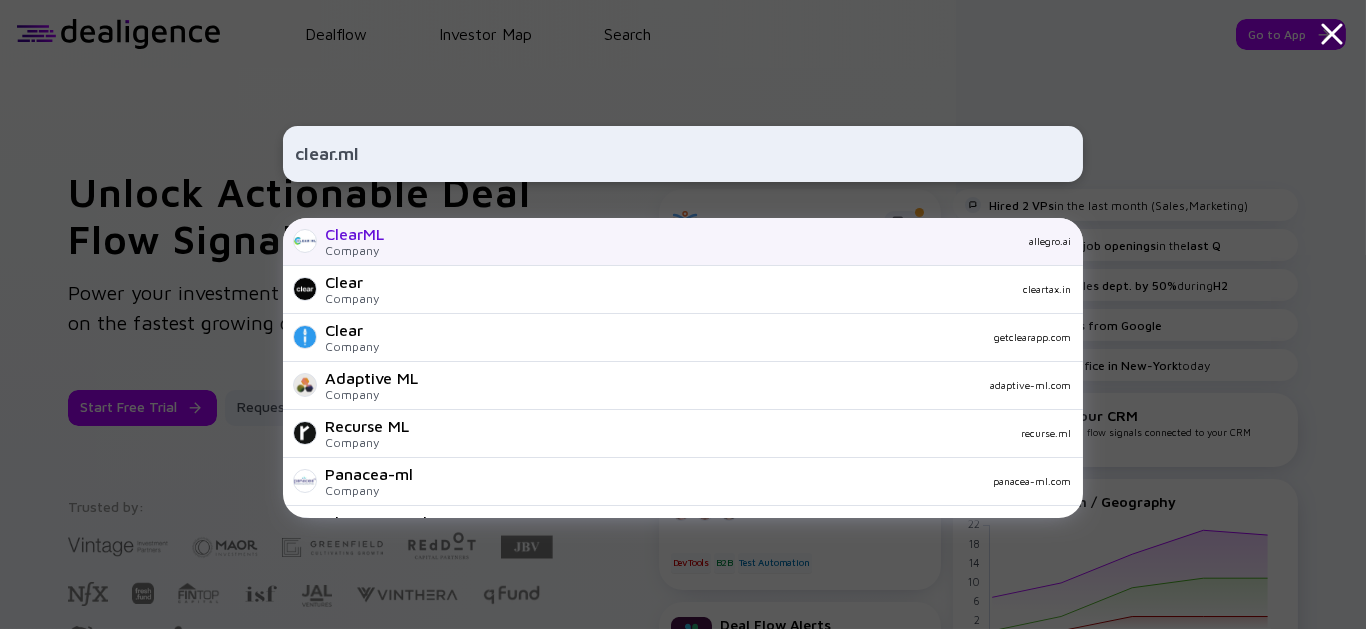 type on "clear.ml" 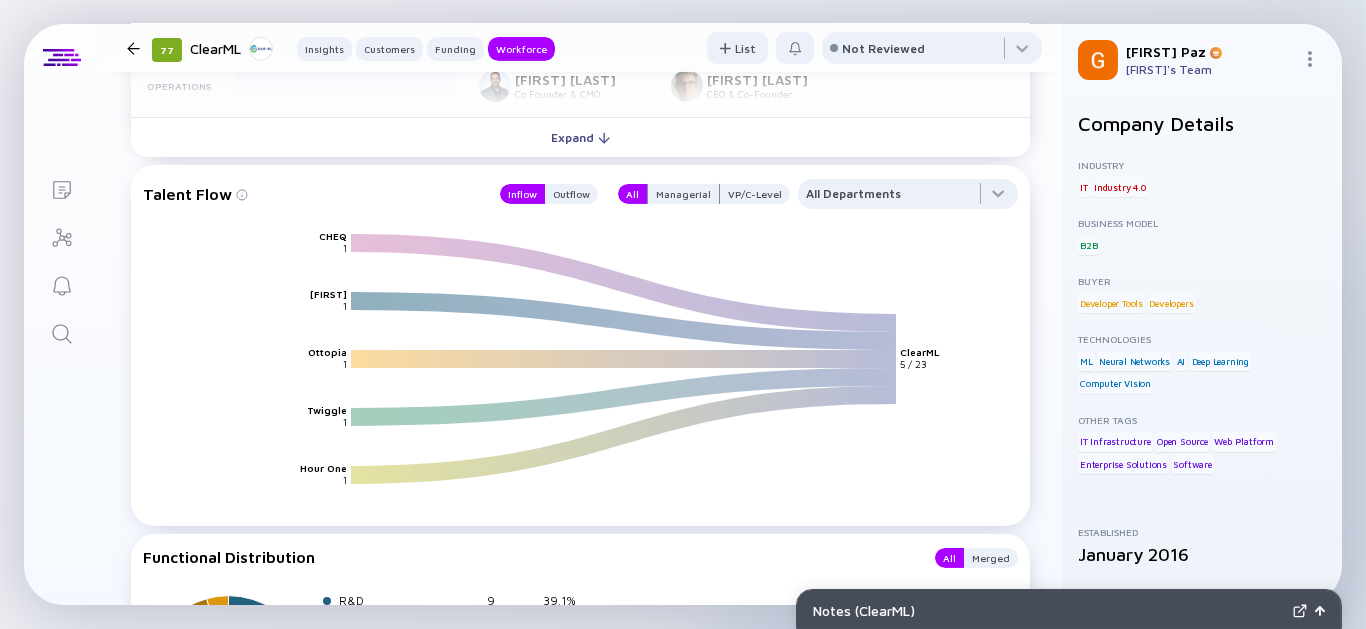 scroll, scrollTop: 2444, scrollLeft: 0, axis: vertical 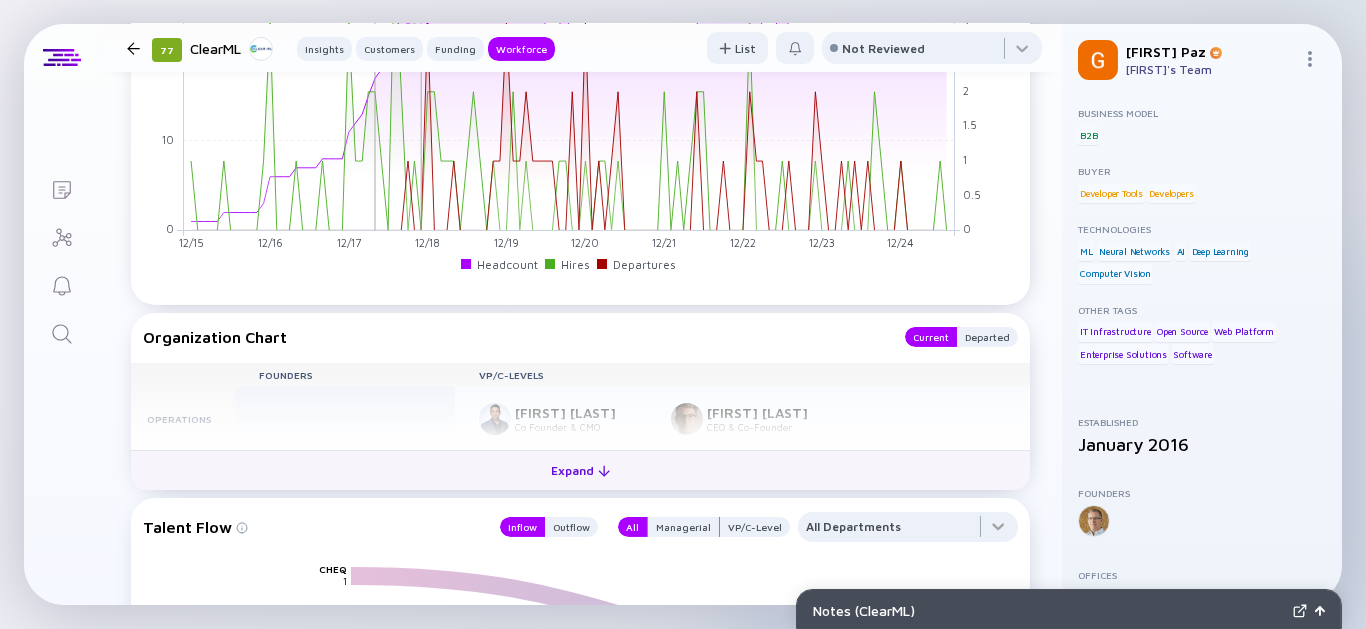click on "Expand" at bounding box center (580, 470) 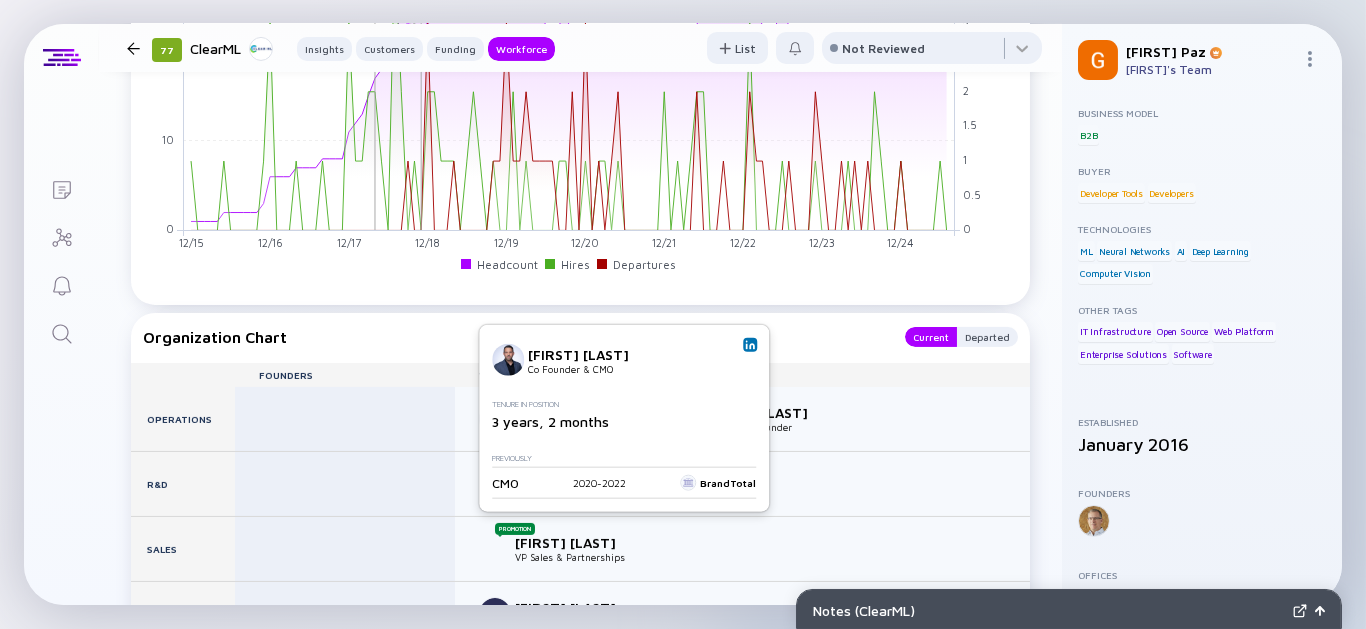 scroll, scrollTop: 1888, scrollLeft: 0, axis: vertical 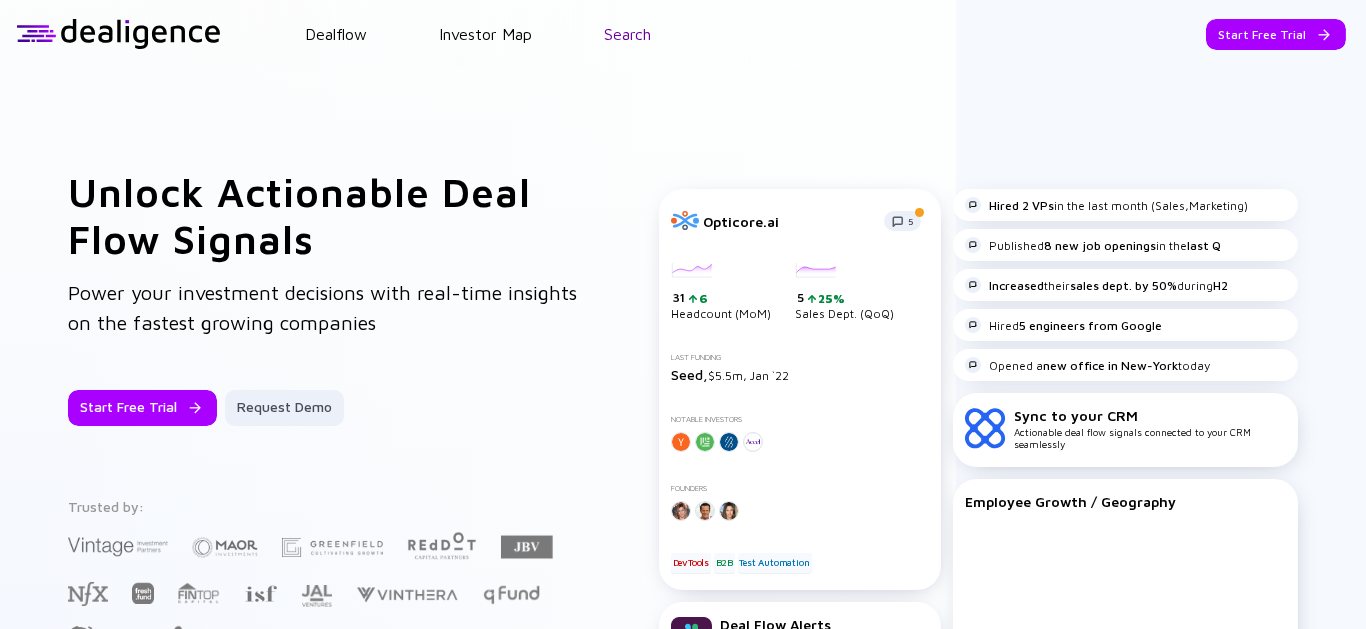 drag, startPoint x: 653, startPoint y: 7, endPoint x: 649, endPoint y: 30, distance: 23.345236 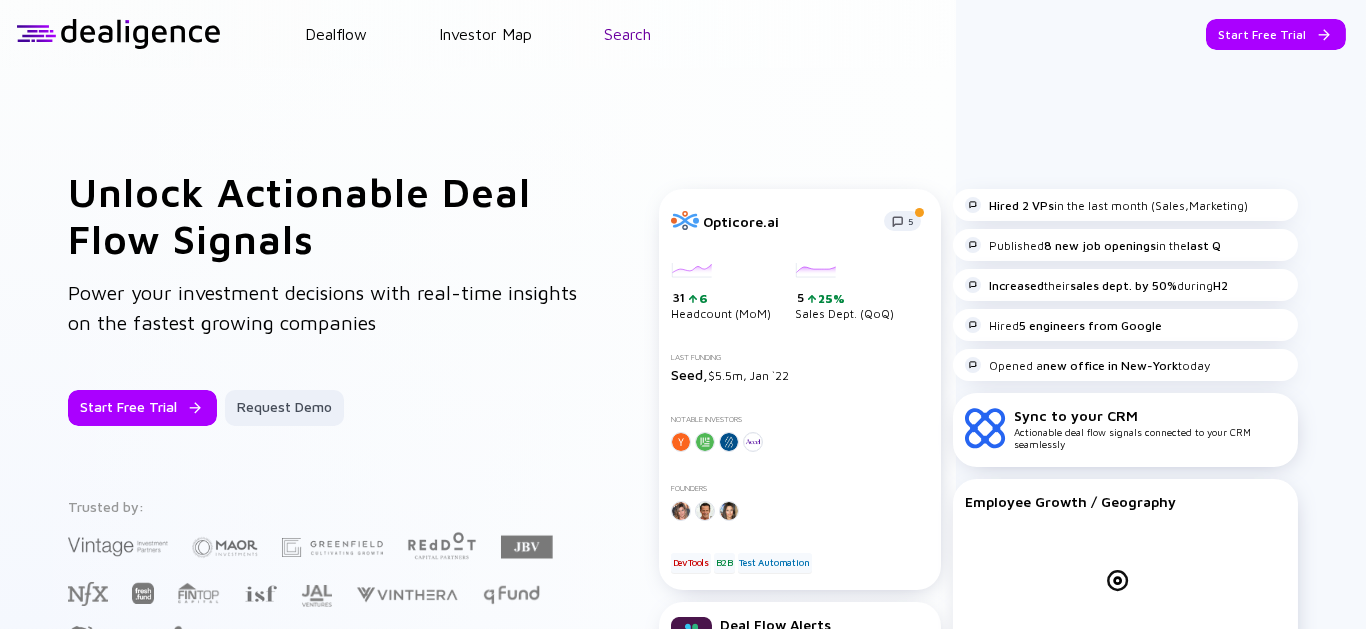 click on "Search" at bounding box center [627, 34] 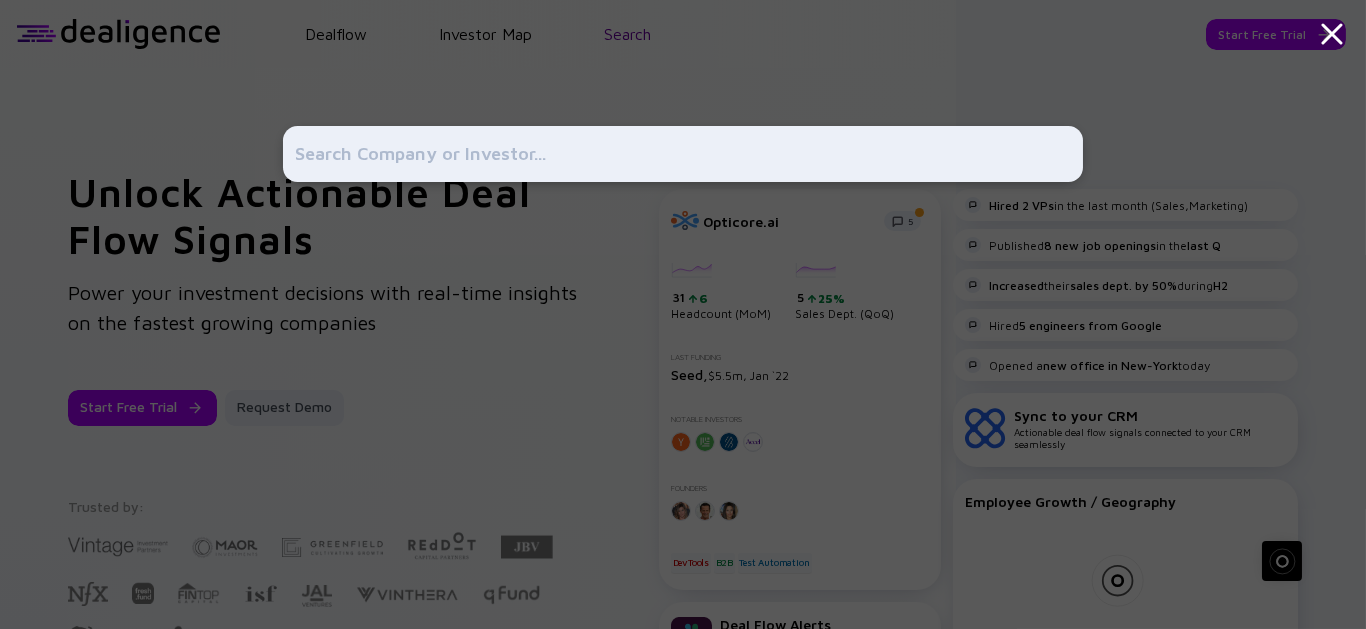type on "\" 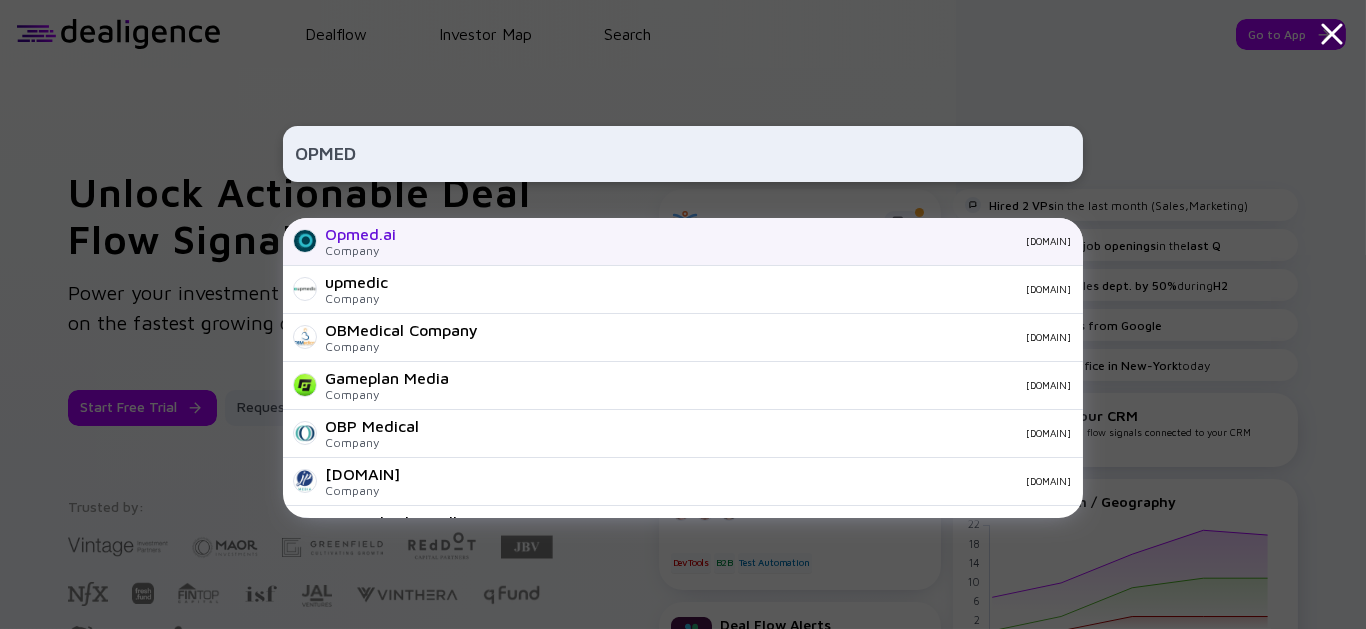 type on "OPMED" 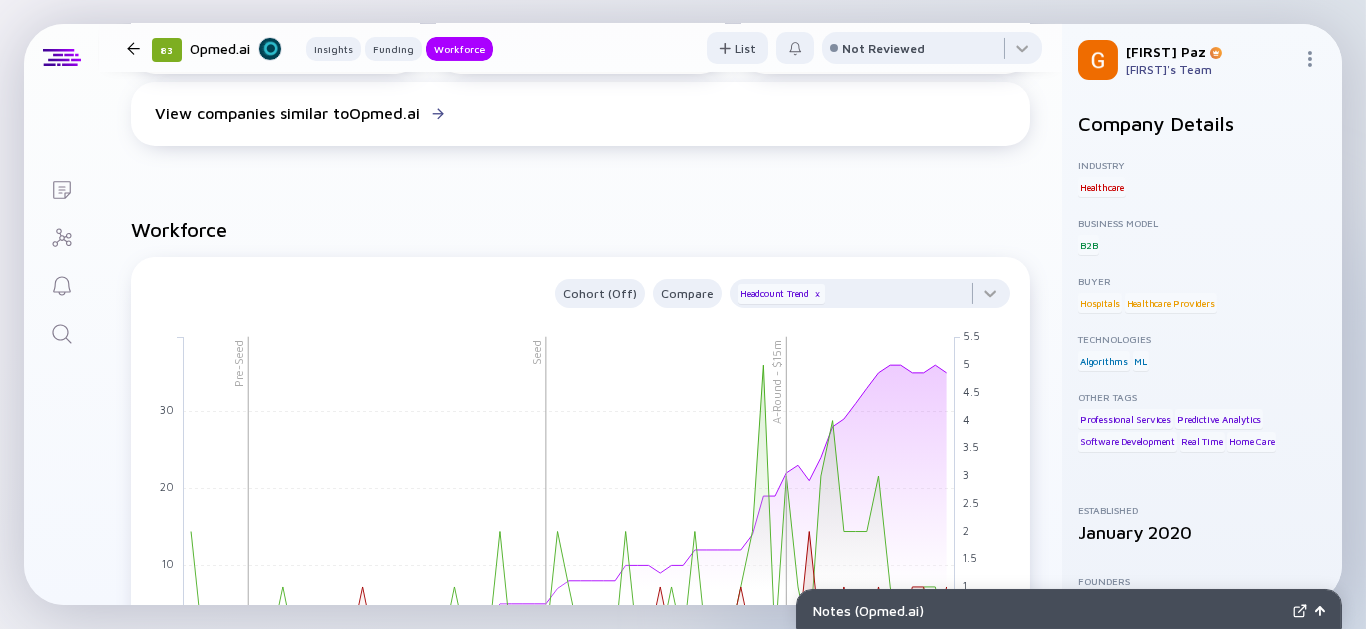 scroll, scrollTop: 1777, scrollLeft: 0, axis: vertical 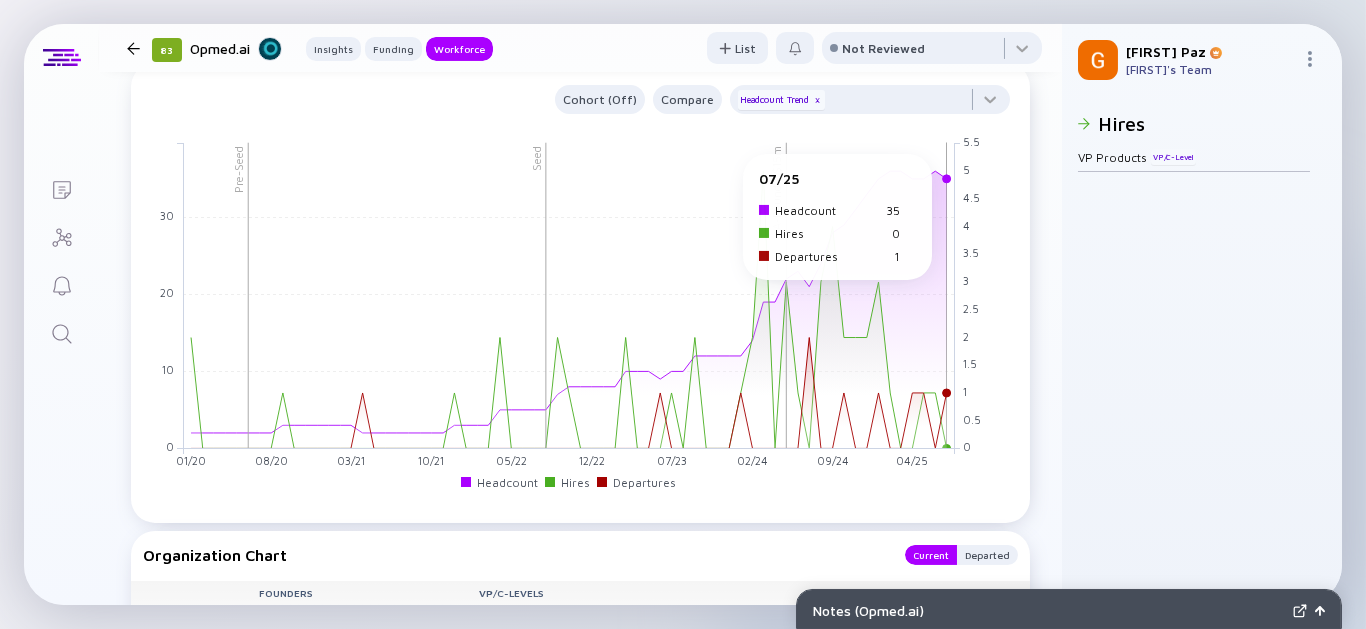 click 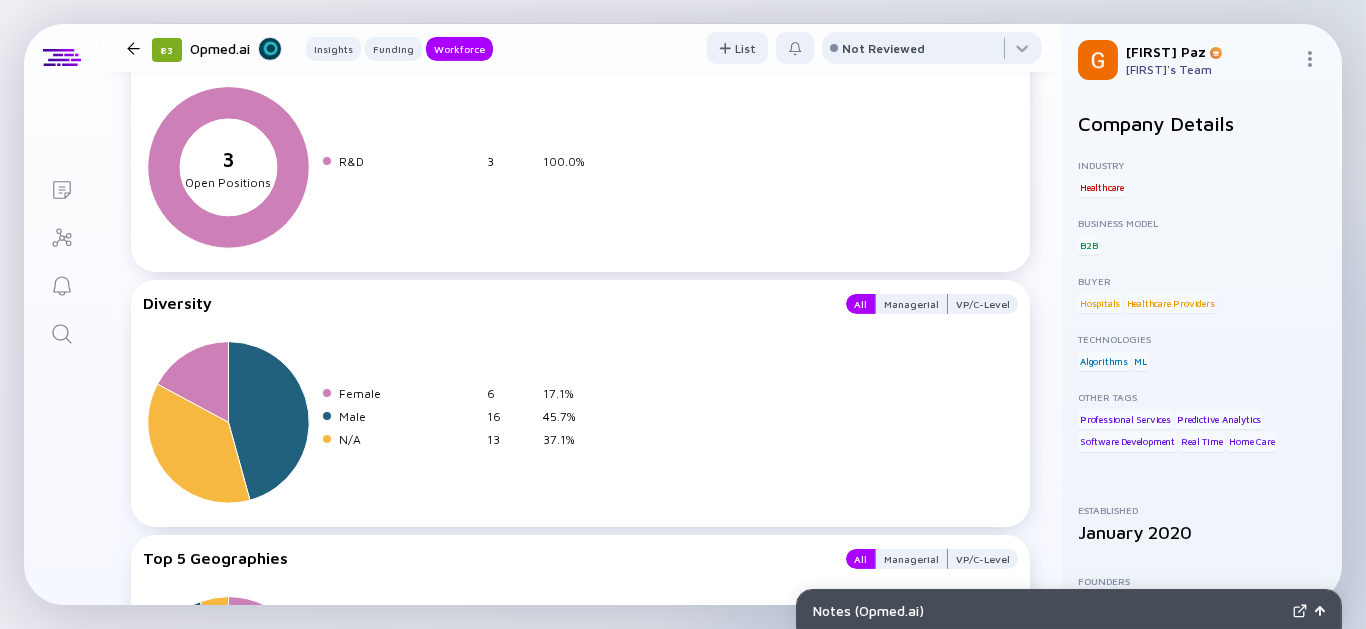 scroll, scrollTop: 3333, scrollLeft: 0, axis: vertical 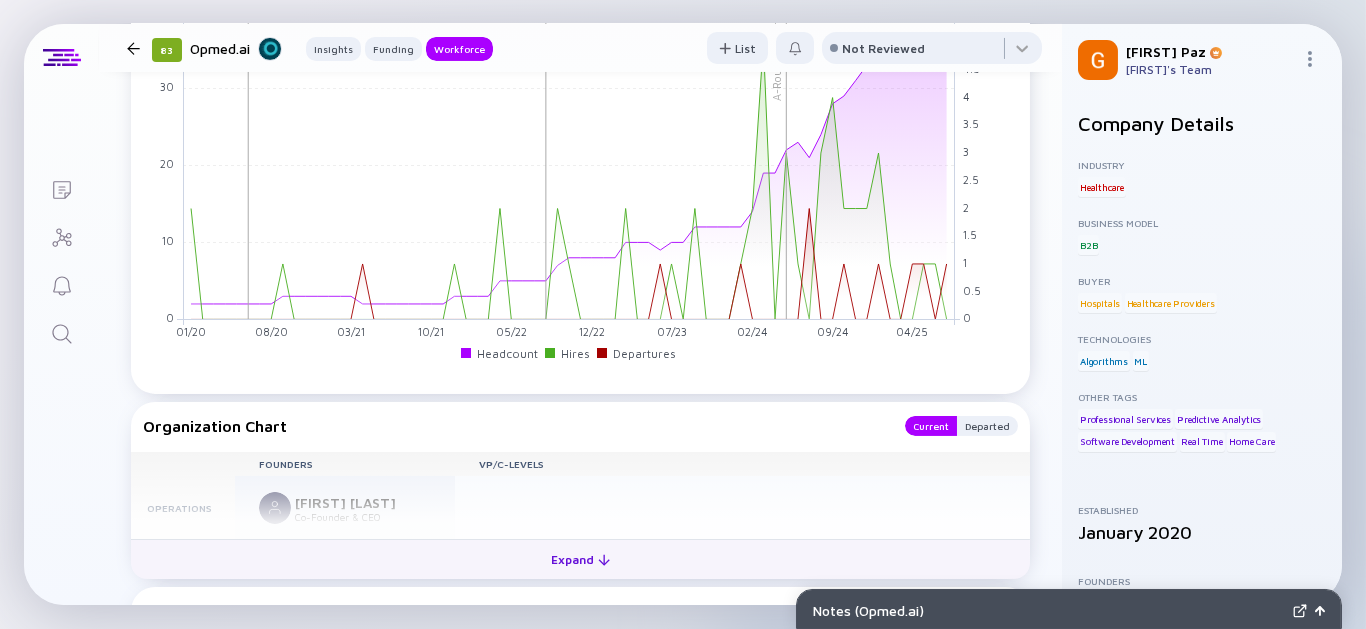 click at bounding box center [604, 560] 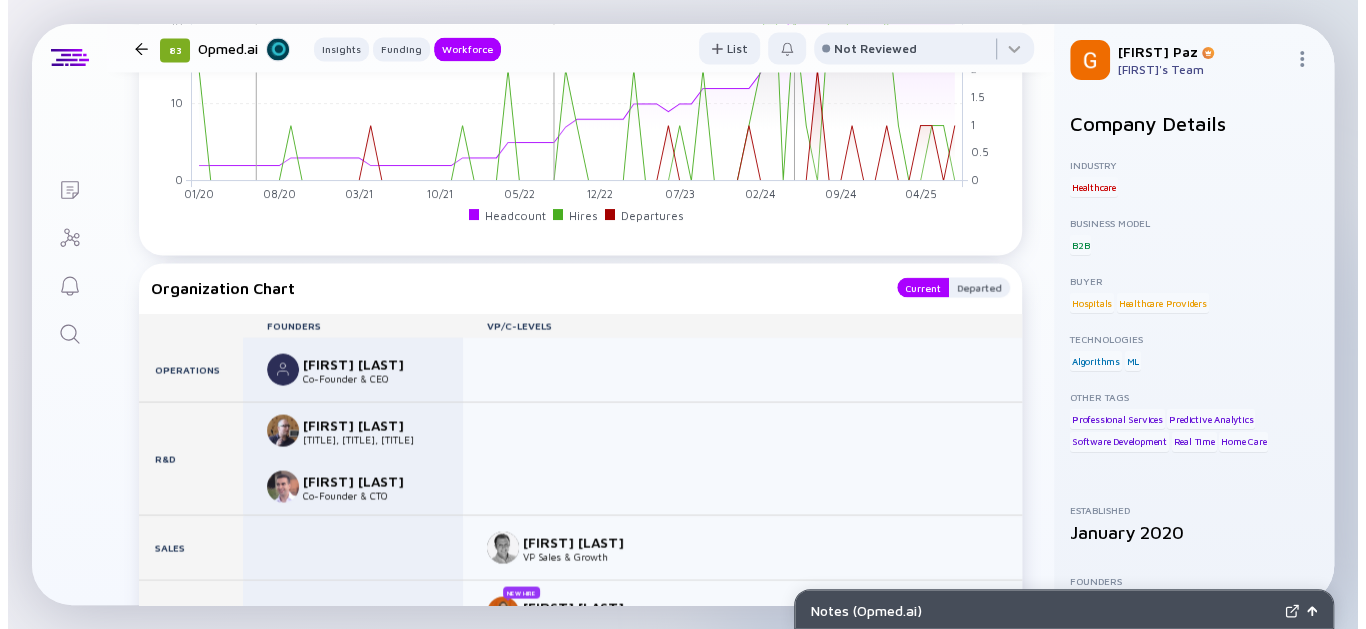 scroll, scrollTop: 1795, scrollLeft: 0, axis: vertical 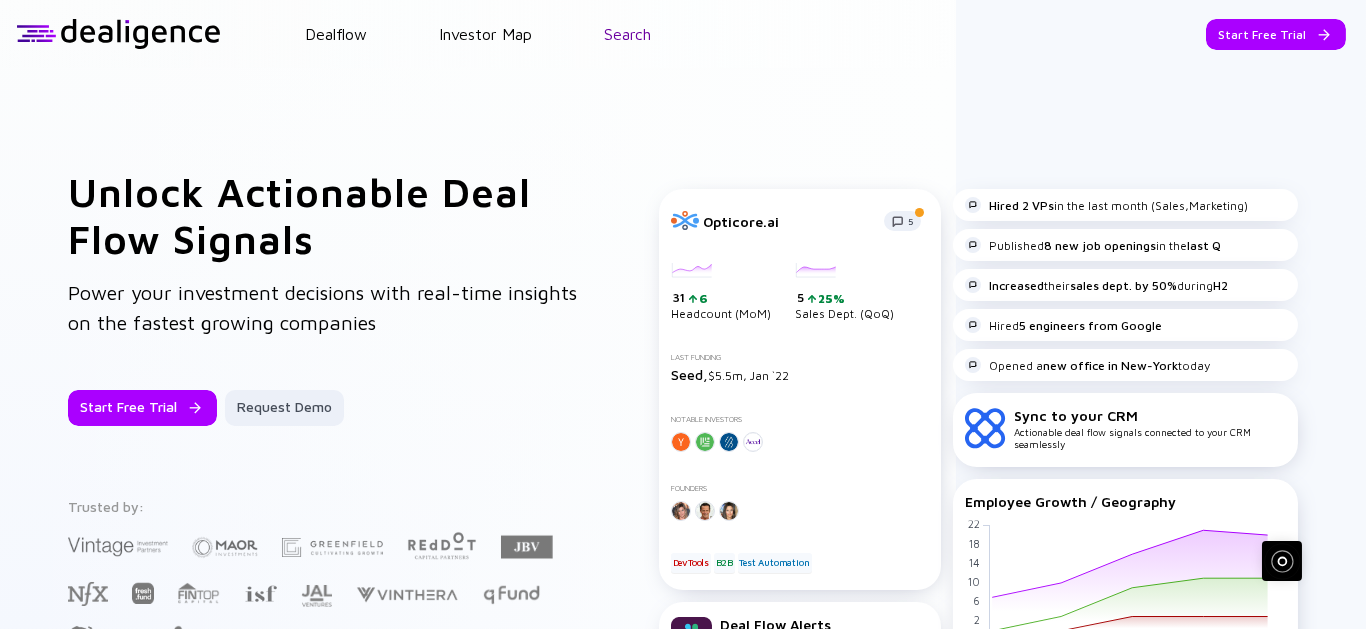 click on "Search" at bounding box center [627, 34] 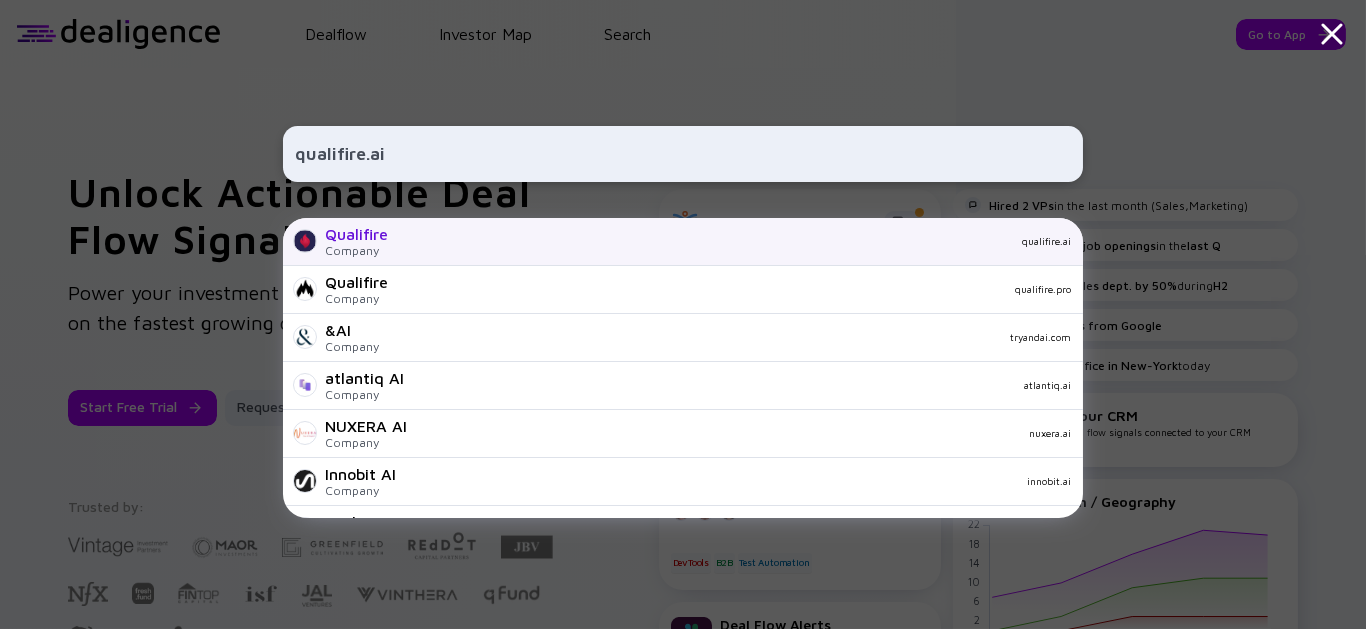 type on "qualifire.ai" 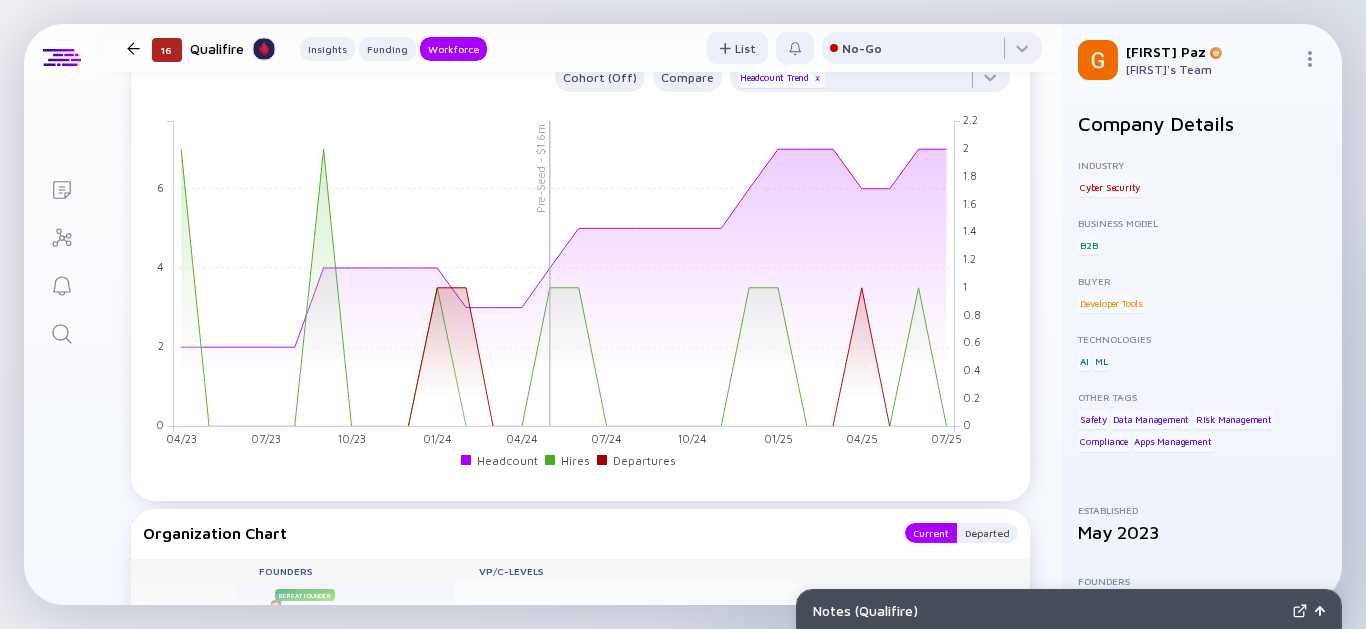 scroll, scrollTop: 1666, scrollLeft: 0, axis: vertical 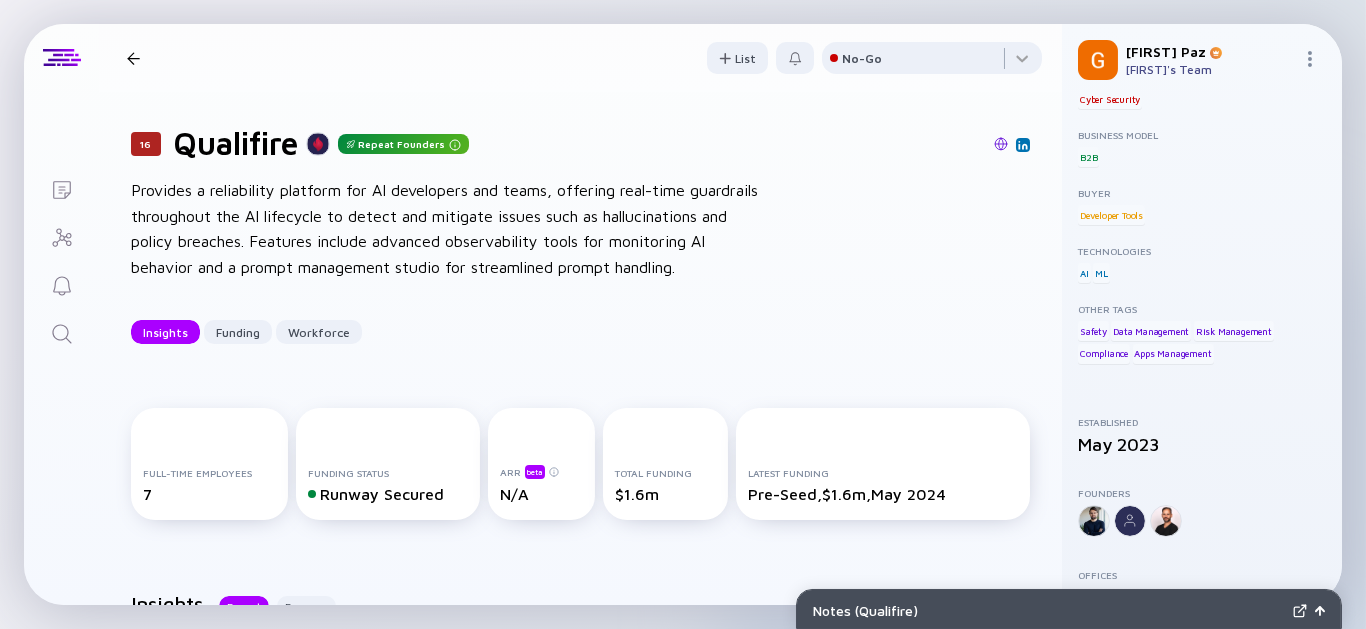 click at bounding box center (1001, 144) 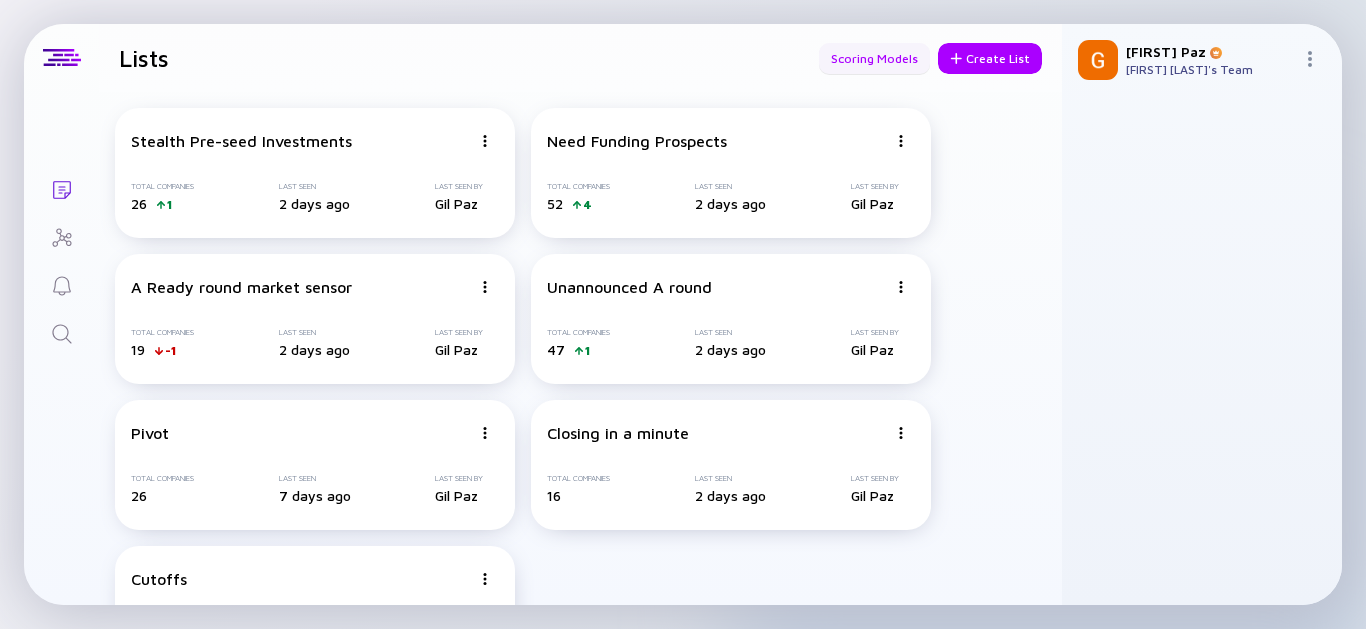 scroll, scrollTop: 0, scrollLeft: 0, axis: both 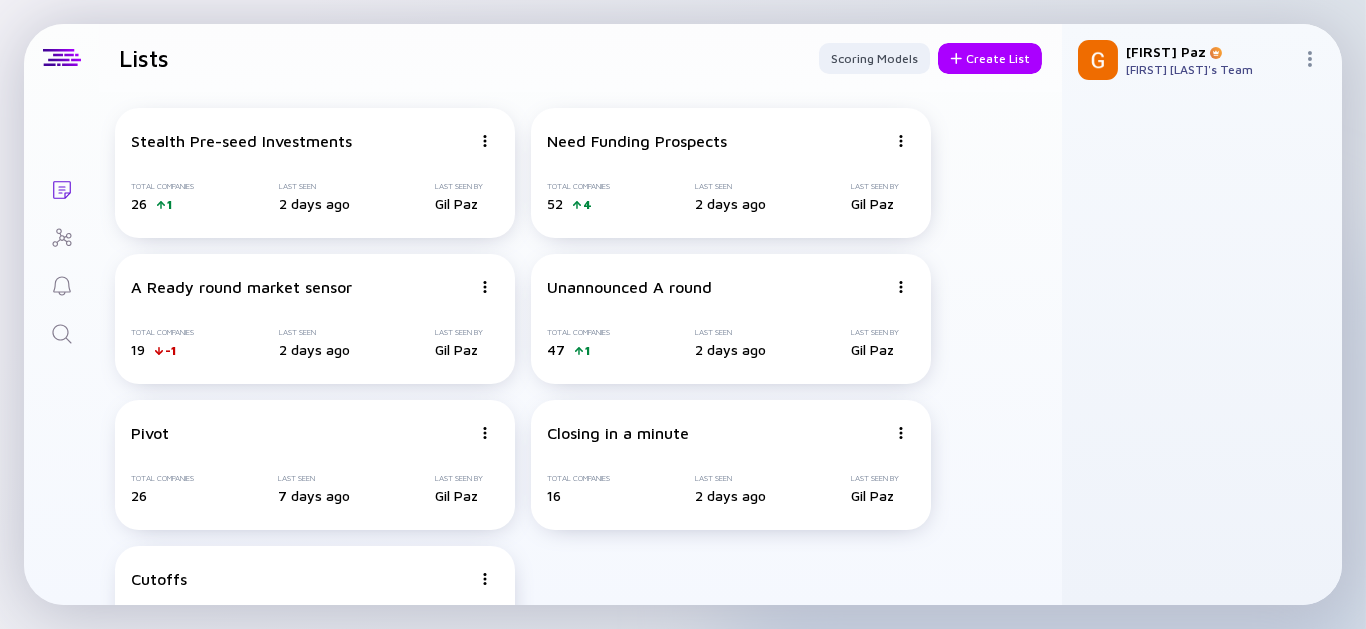 click 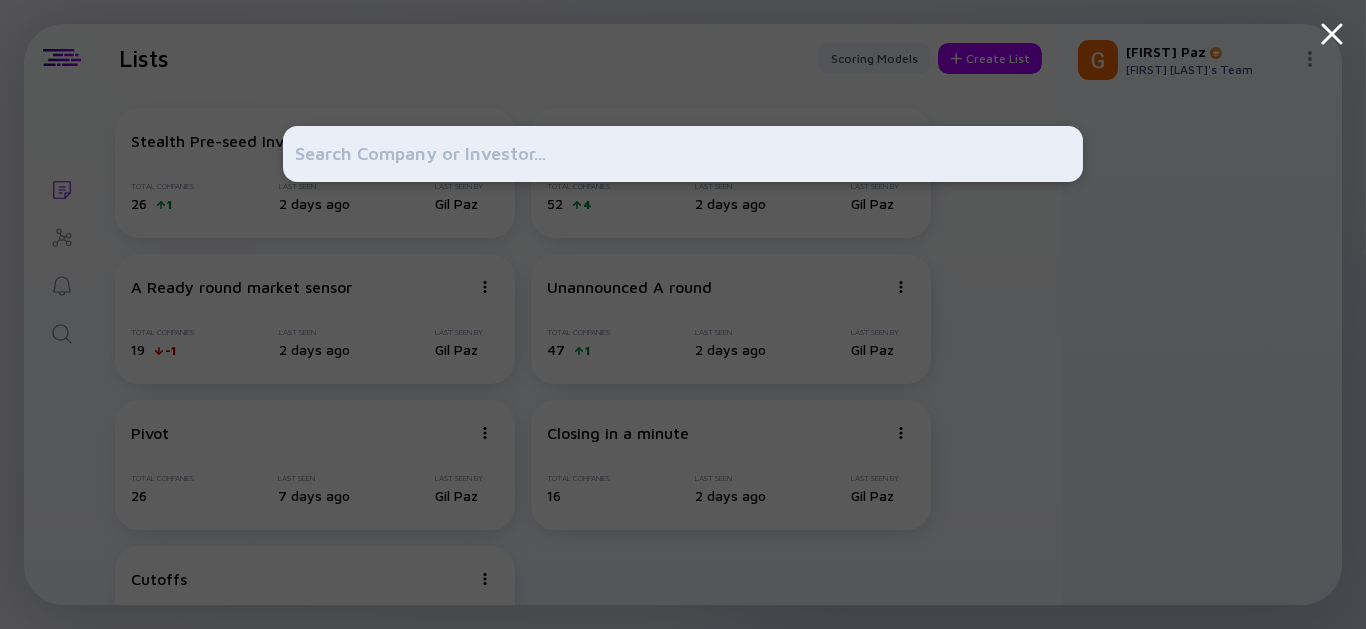 click at bounding box center (683, 154) 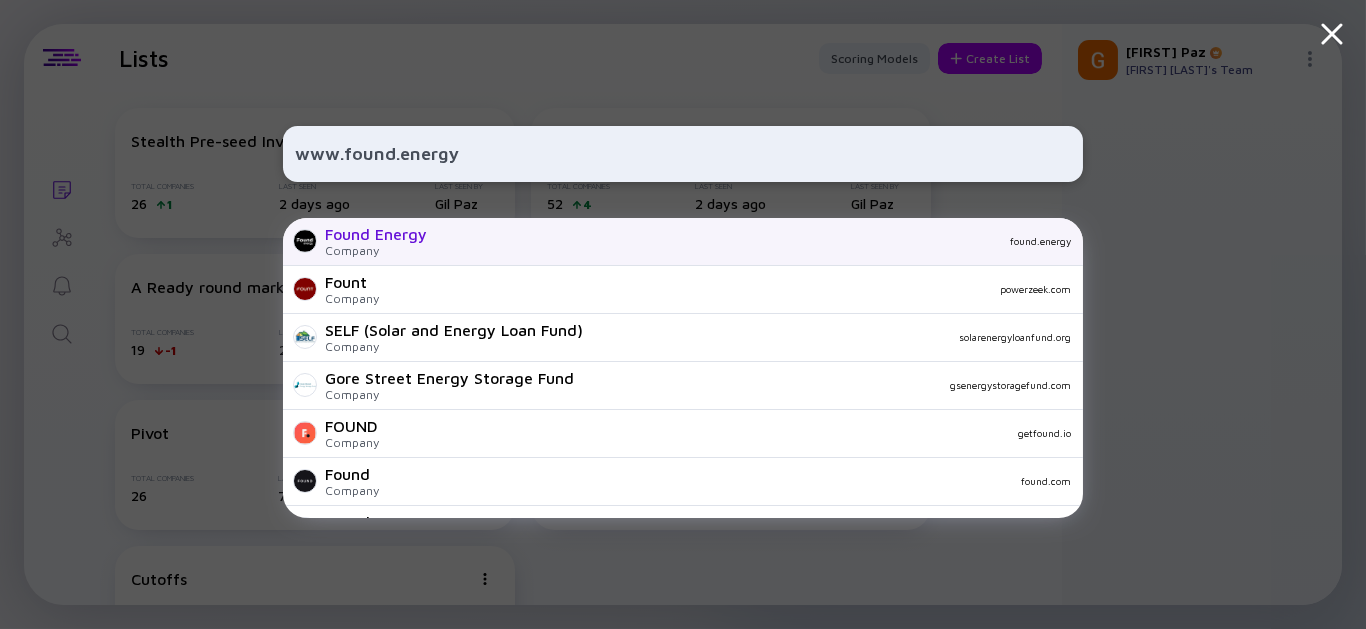 type on "www.found.energy" 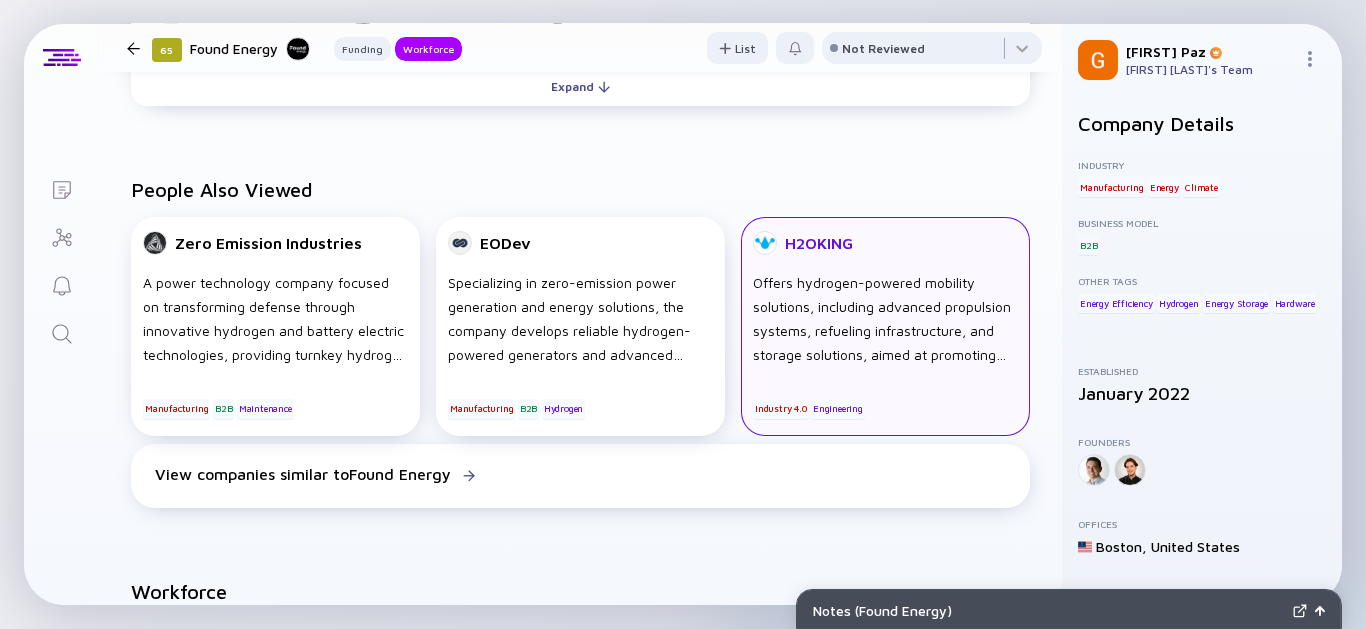 scroll, scrollTop: 1444, scrollLeft: 0, axis: vertical 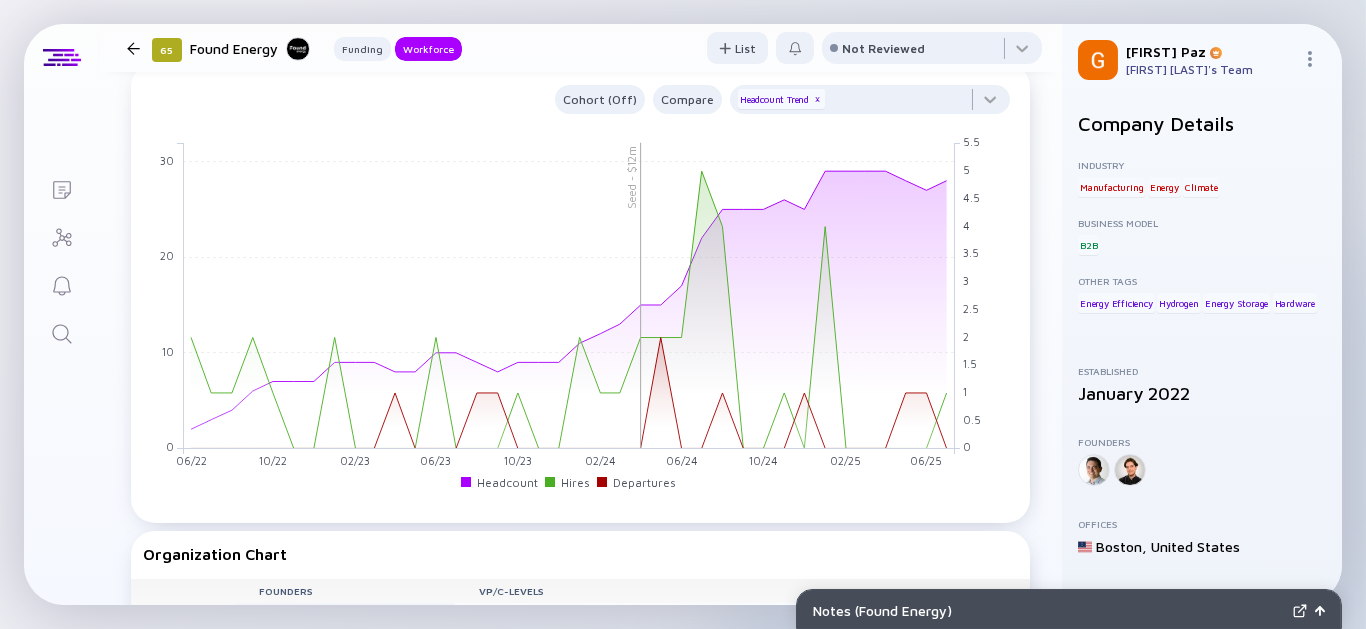 click at bounding box center [61, 332] 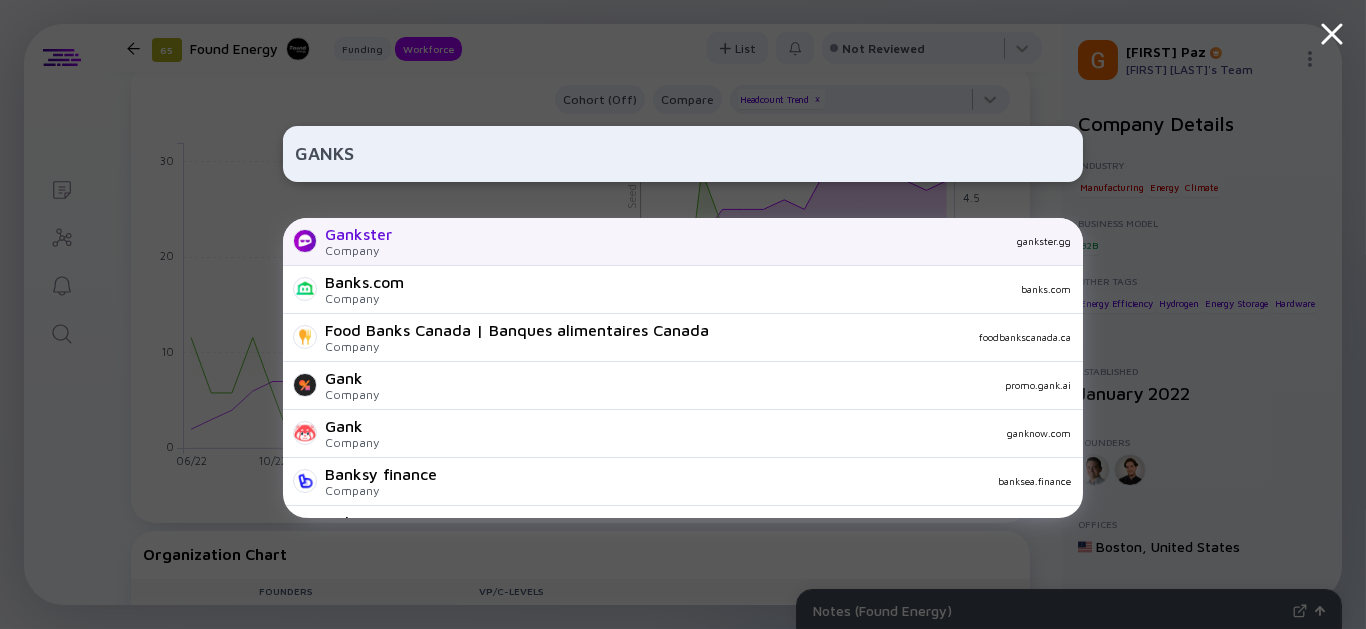 type on "GANKS" 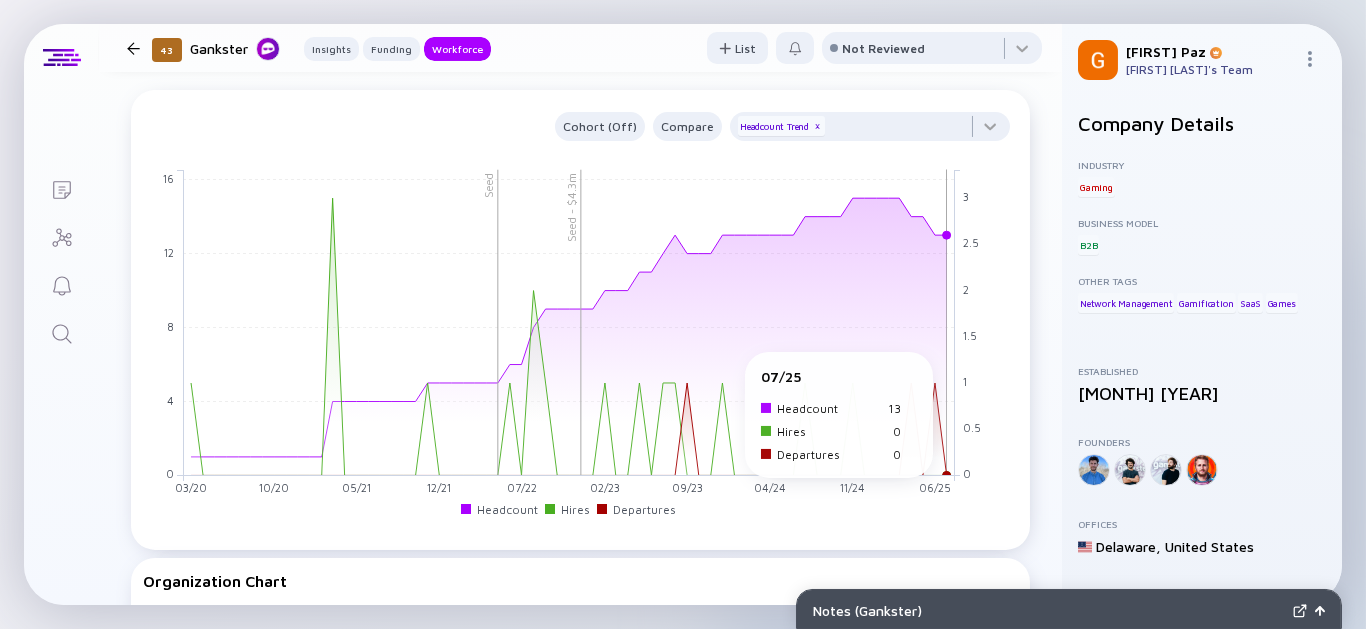 scroll, scrollTop: 1333, scrollLeft: 0, axis: vertical 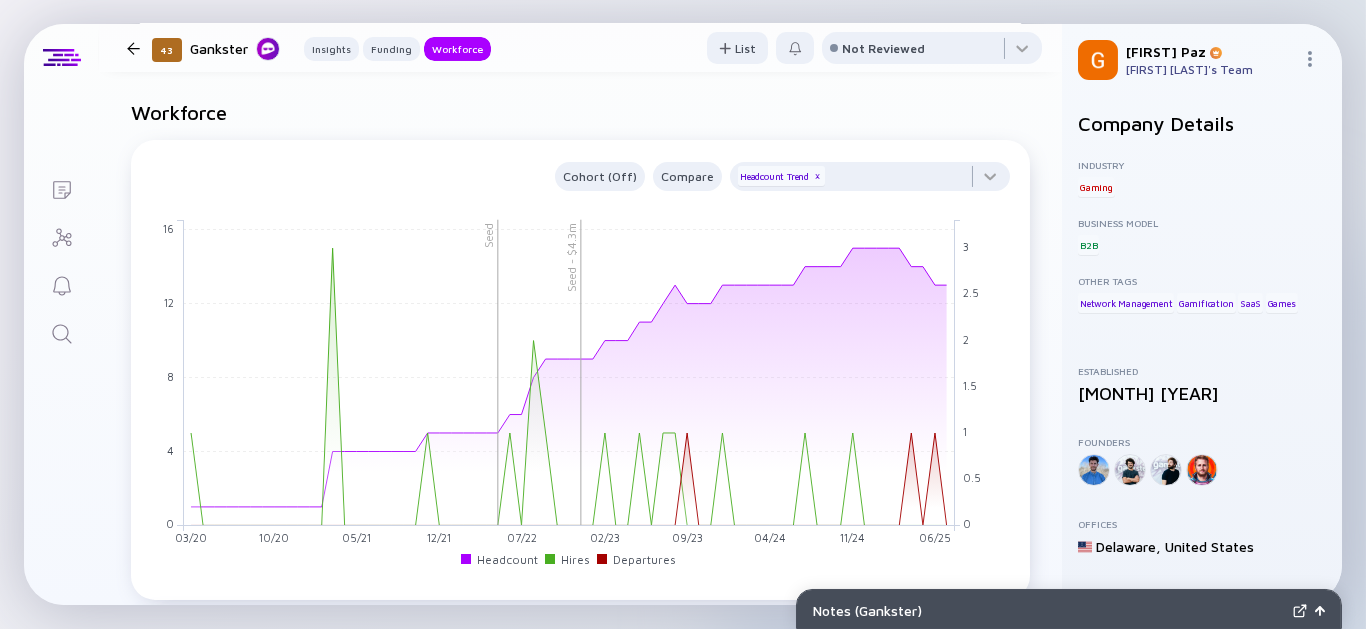 click 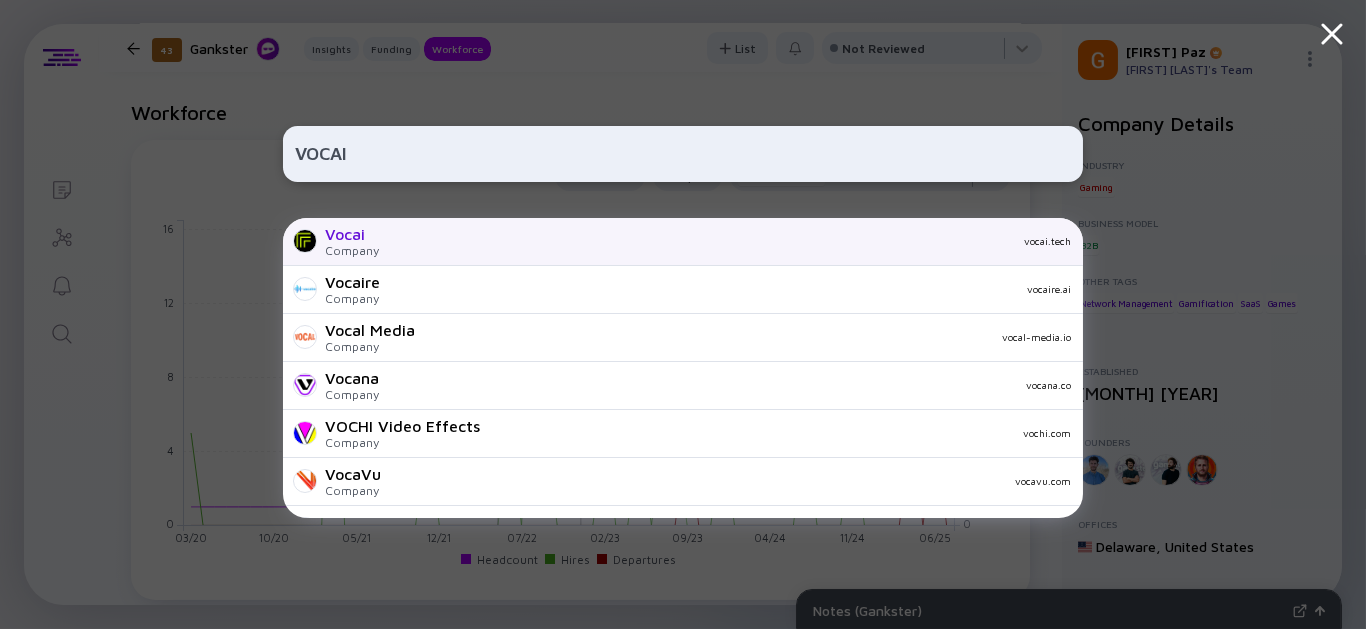 type on "VOCAI" 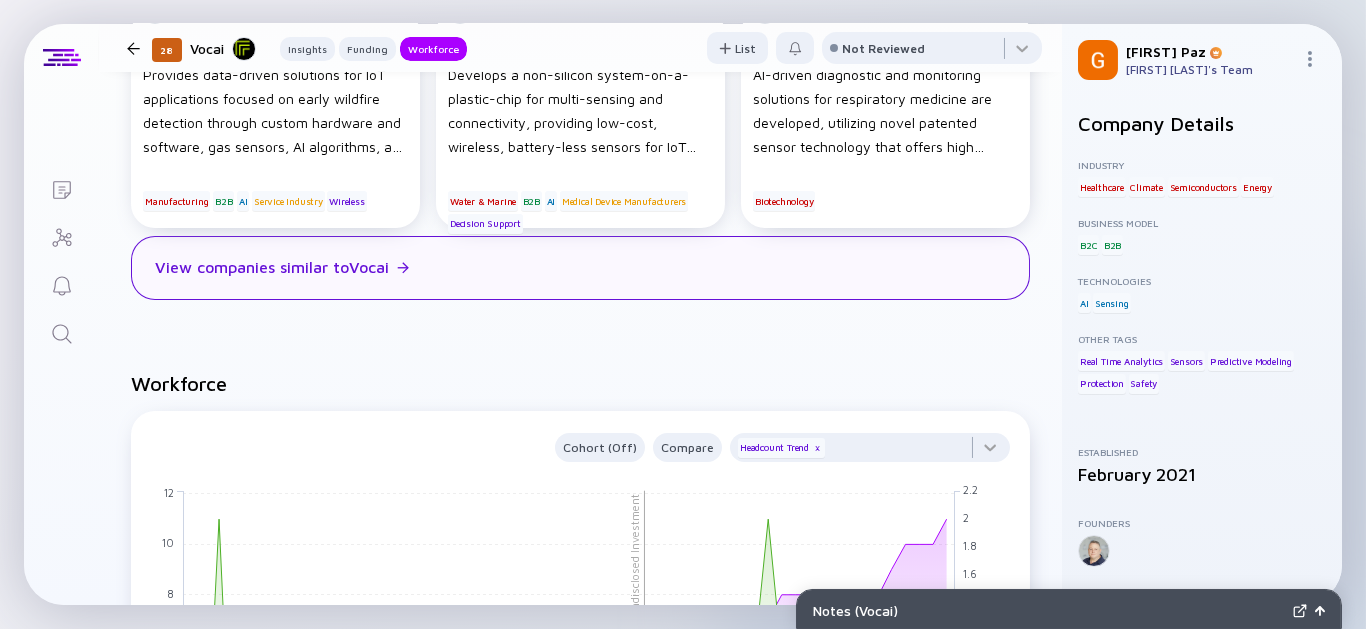 scroll, scrollTop: 1444, scrollLeft: 0, axis: vertical 